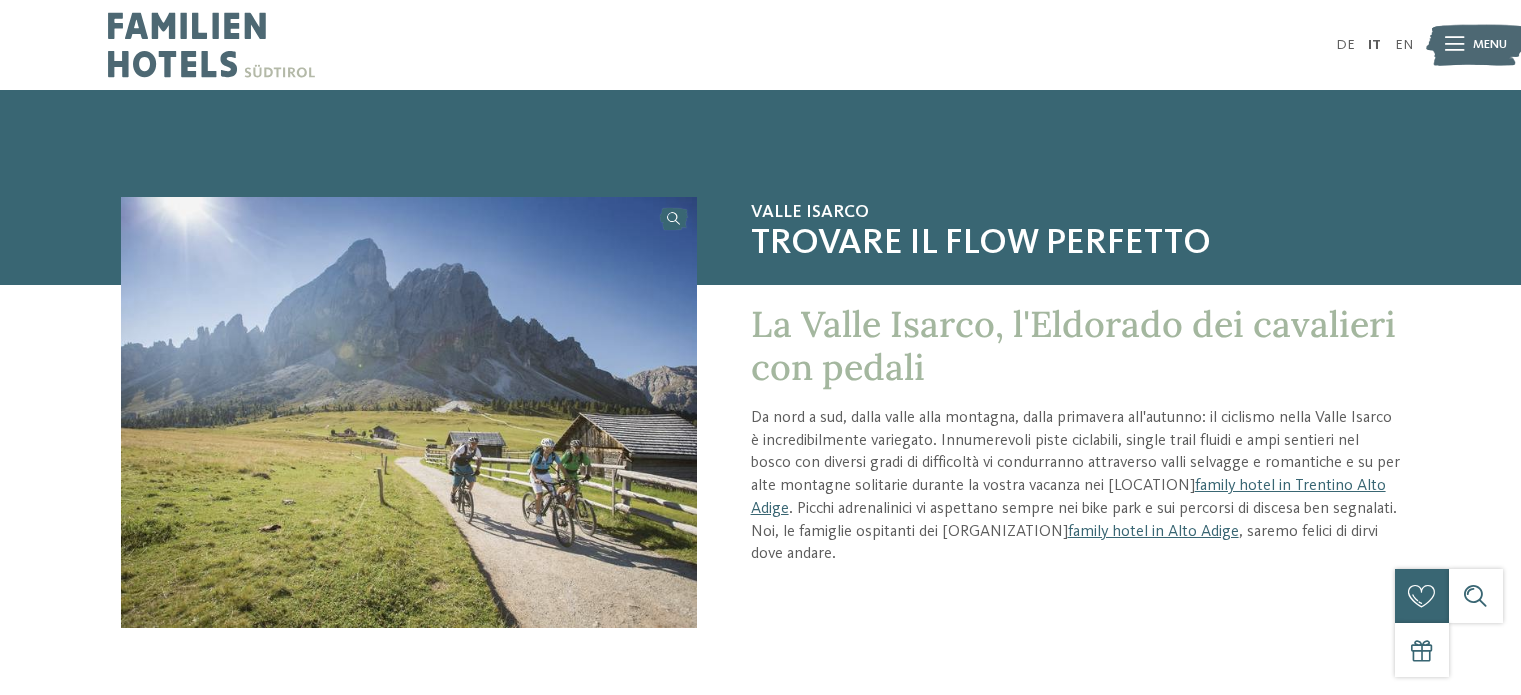 scroll, scrollTop: 0, scrollLeft: 0, axis: both 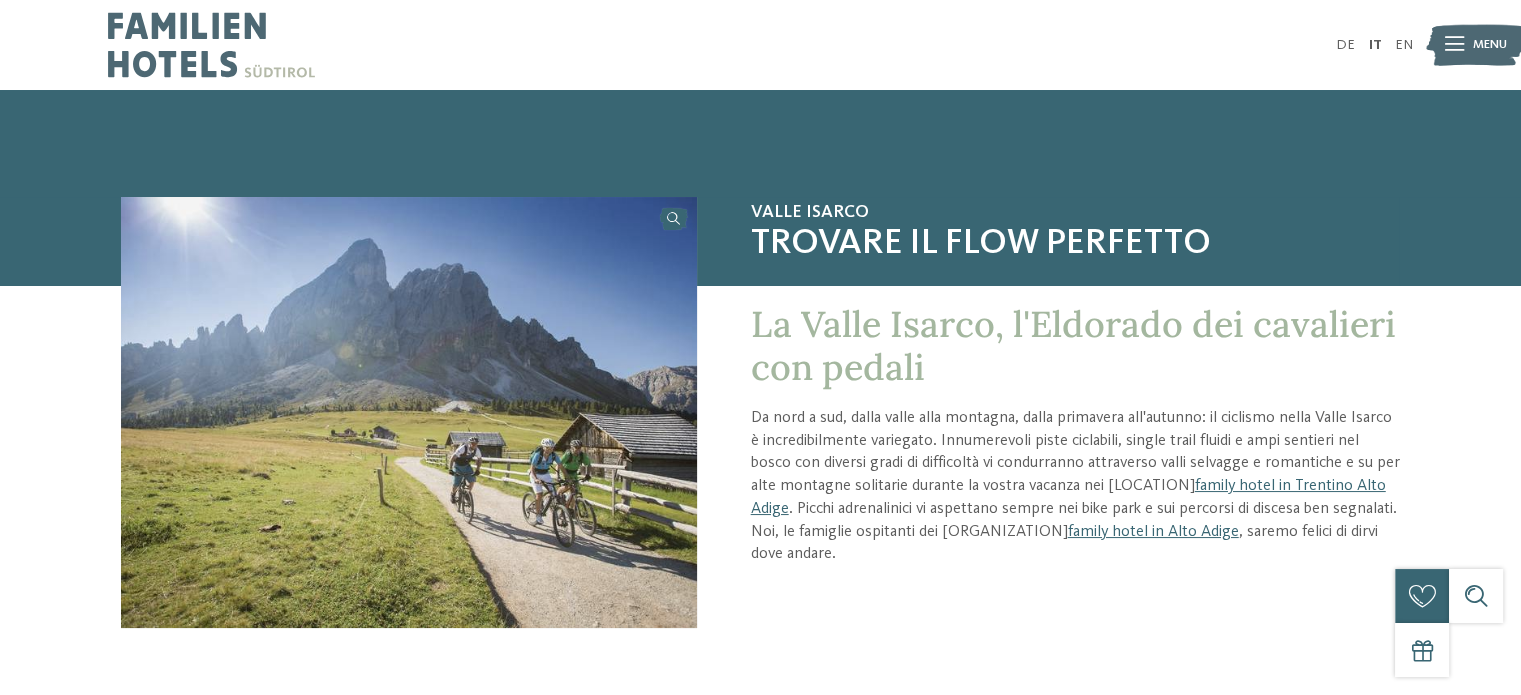 click at bounding box center (409, 412) 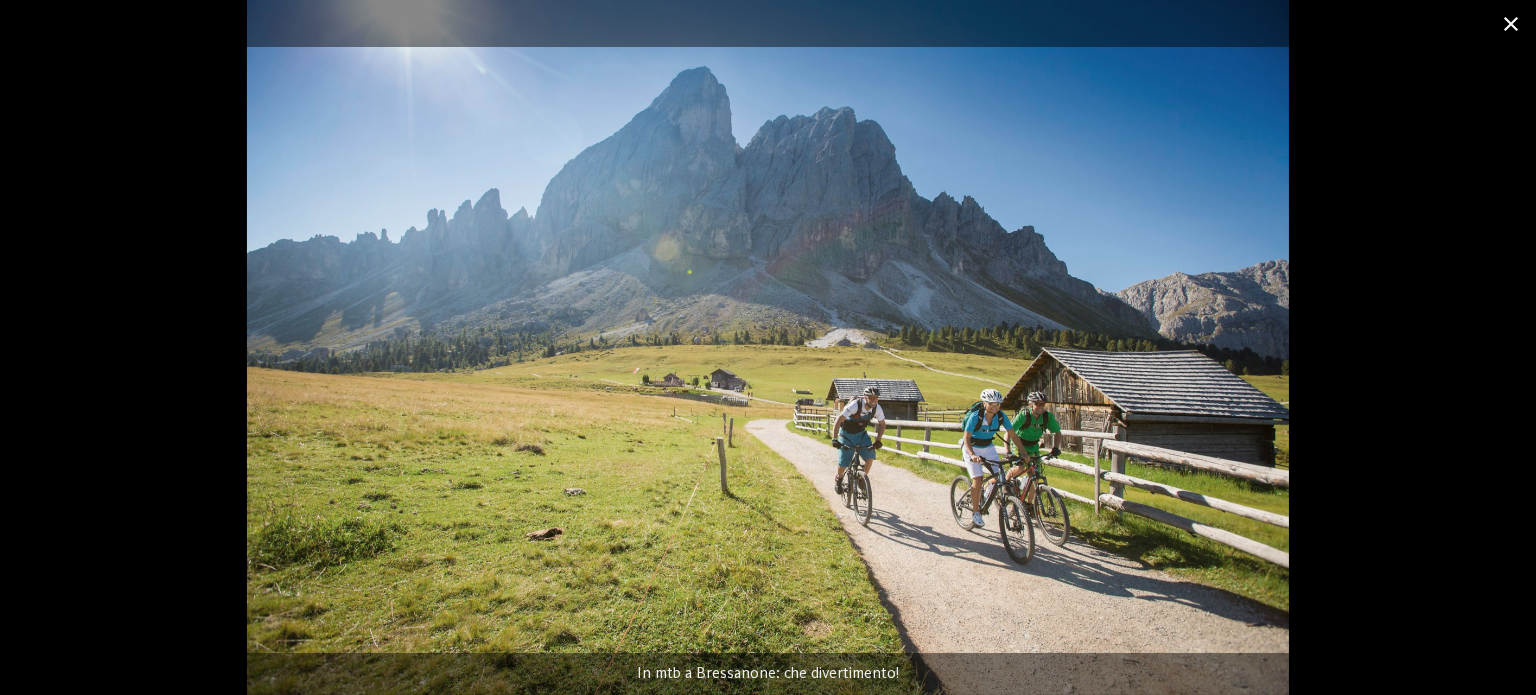 click at bounding box center (1511, 23) 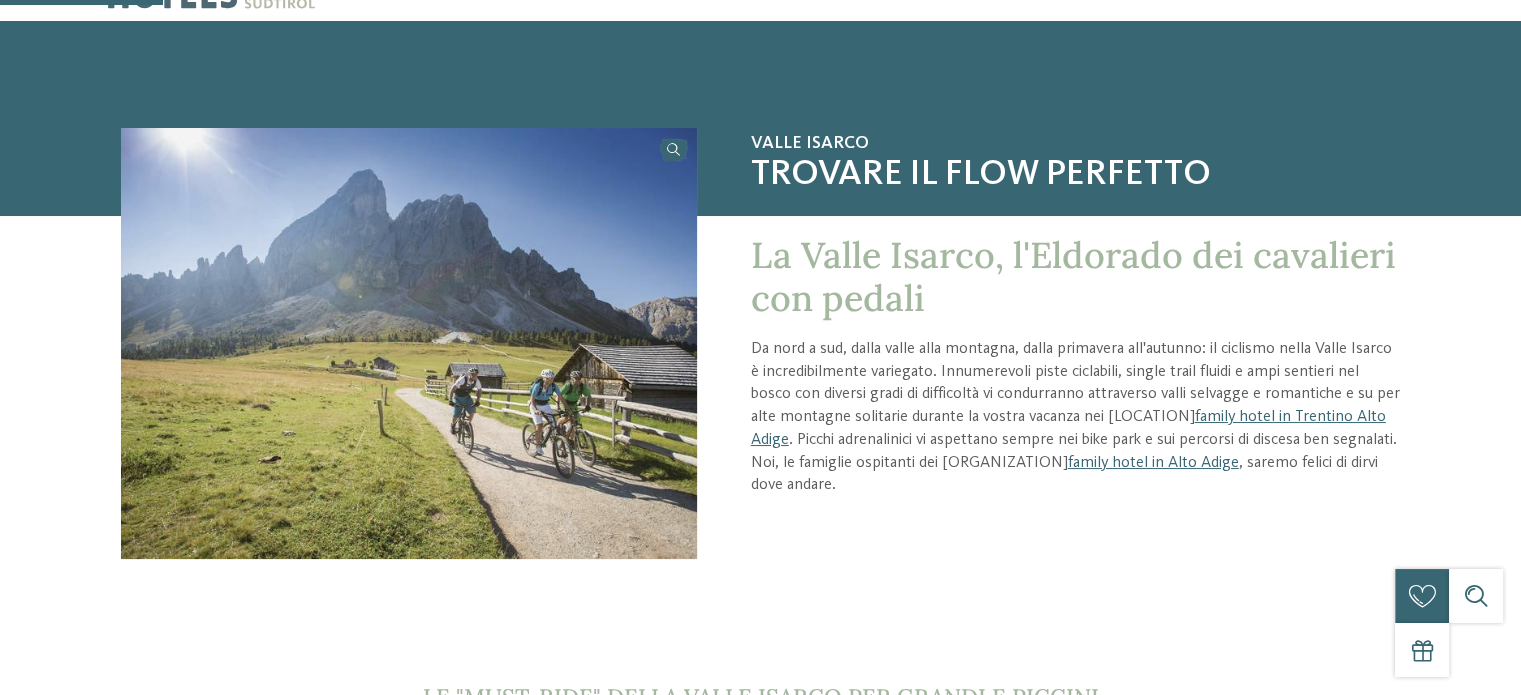 scroll, scrollTop: 200, scrollLeft: 0, axis: vertical 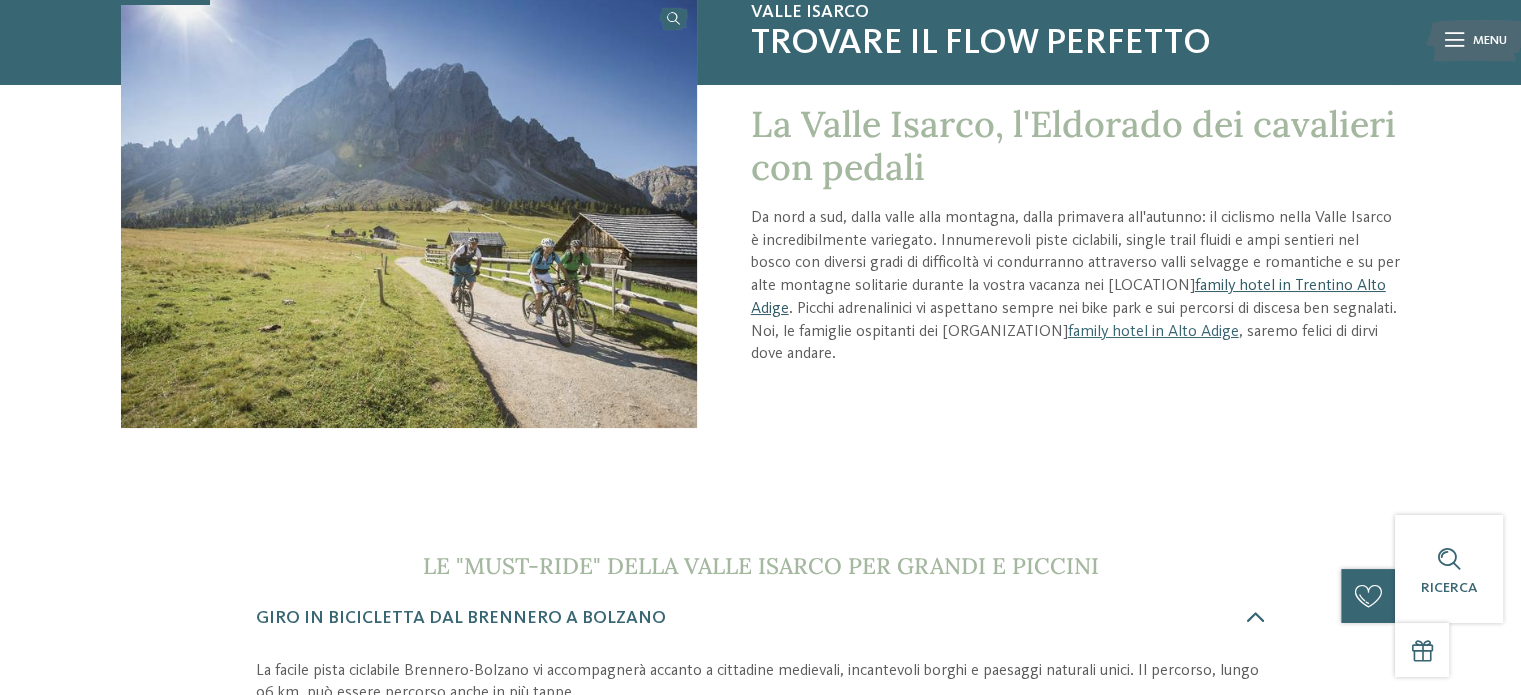 click on "family hotel in Trentino Alto Adige" at bounding box center [1068, 297] 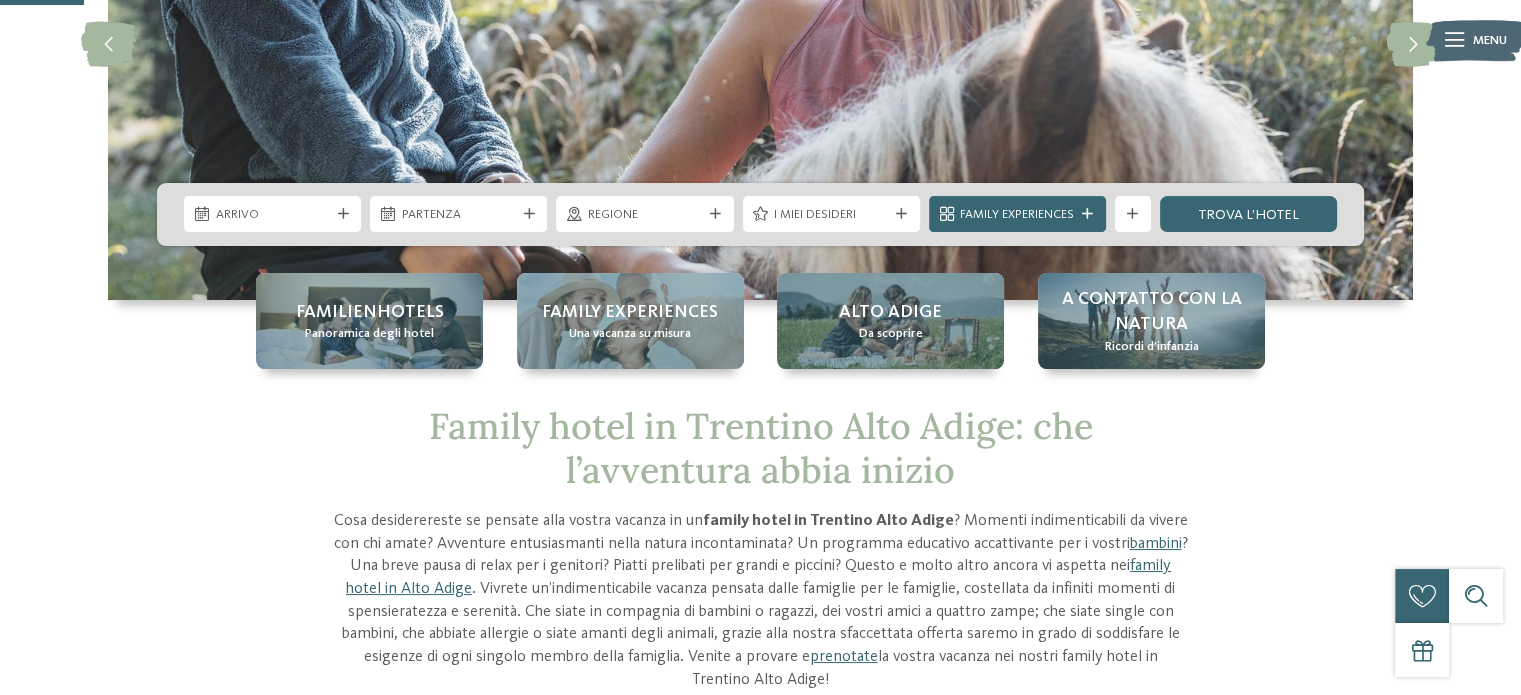 scroll, scrollTop: 298, scrollLeft: 0, axis: vertical 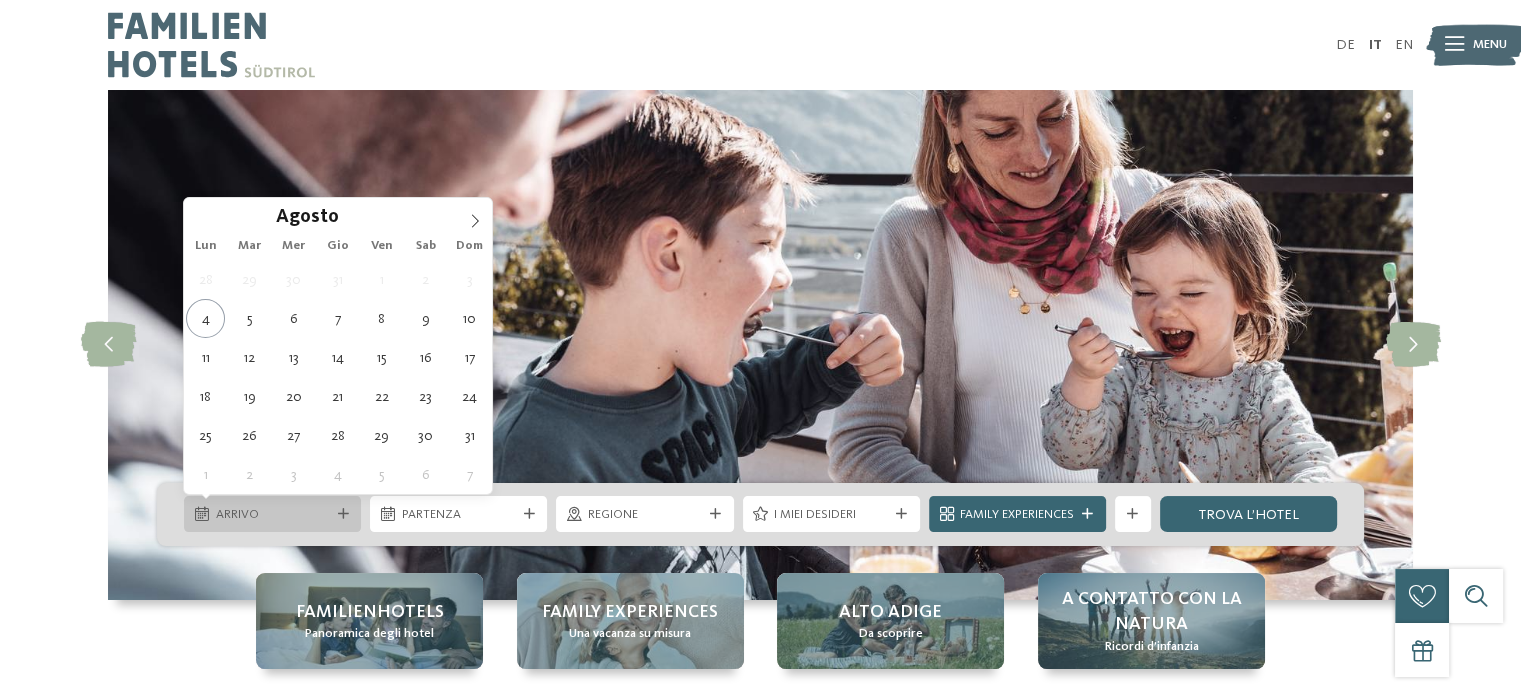 click on "Arrivo" at bounding box center (273, 515) 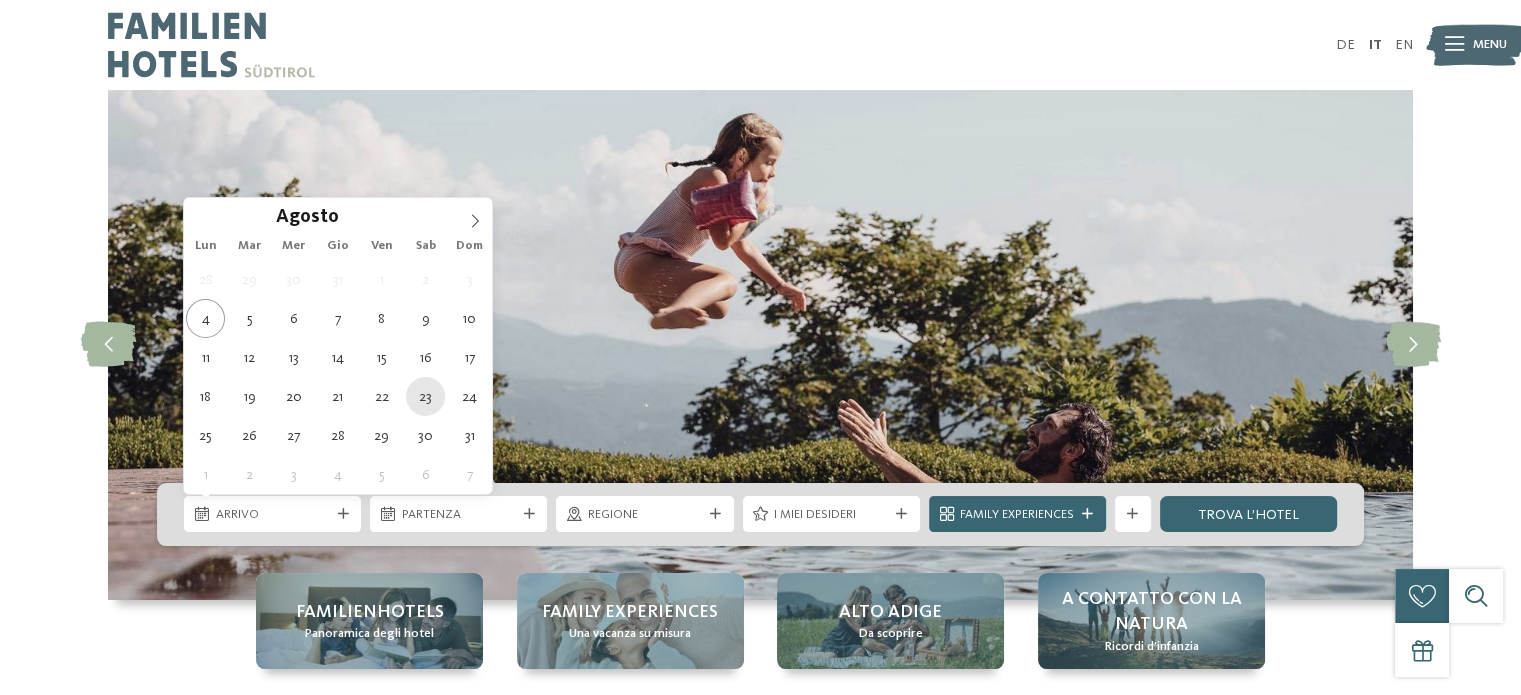 type on "23.08.2025" 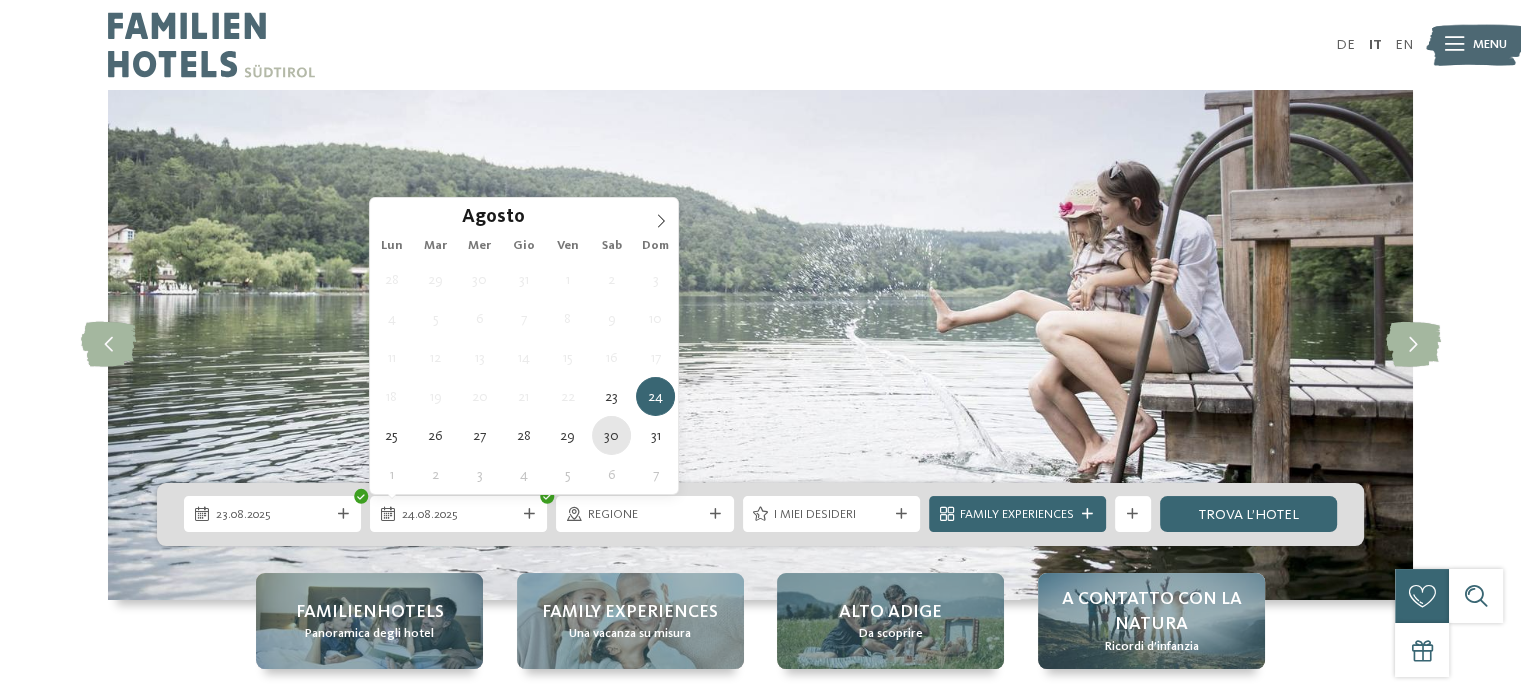 type on "30.08.2025" 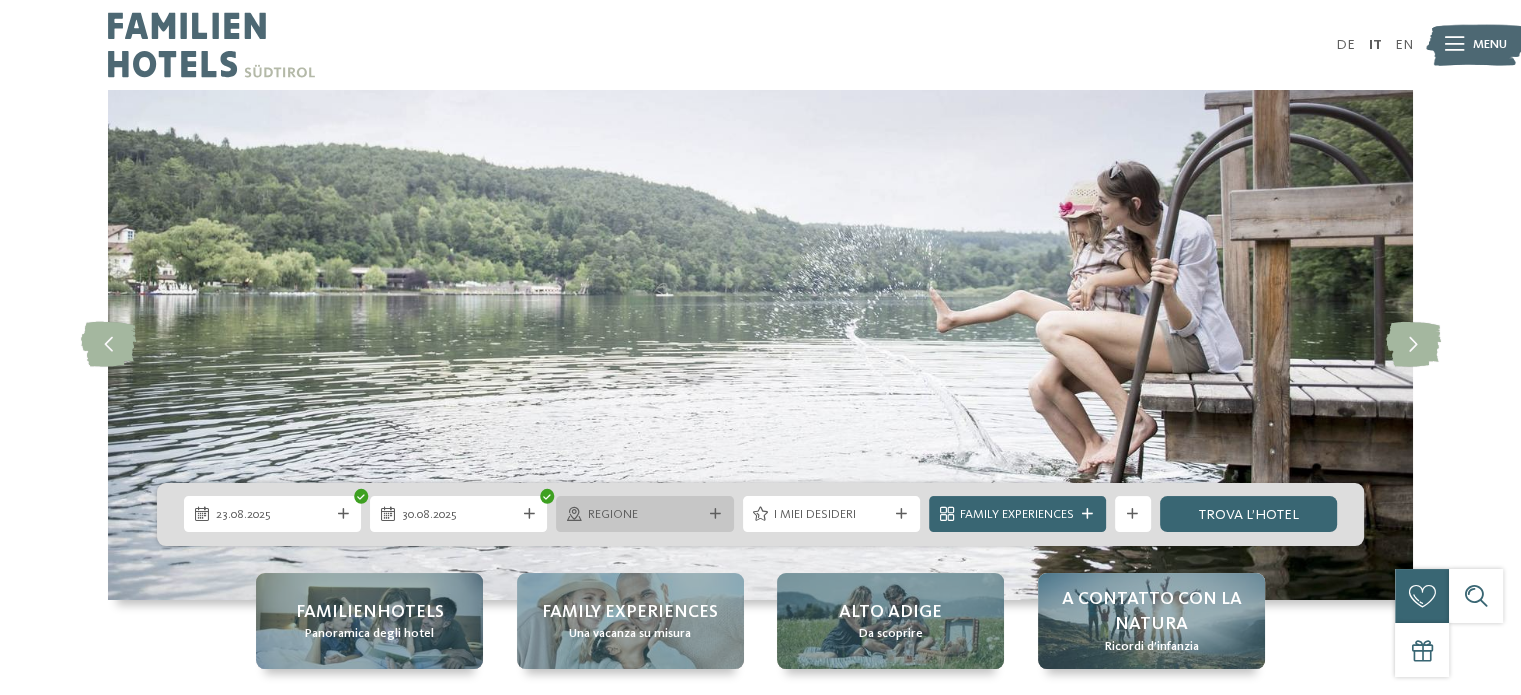 click on "Regione" at bounding box center [645, 515] 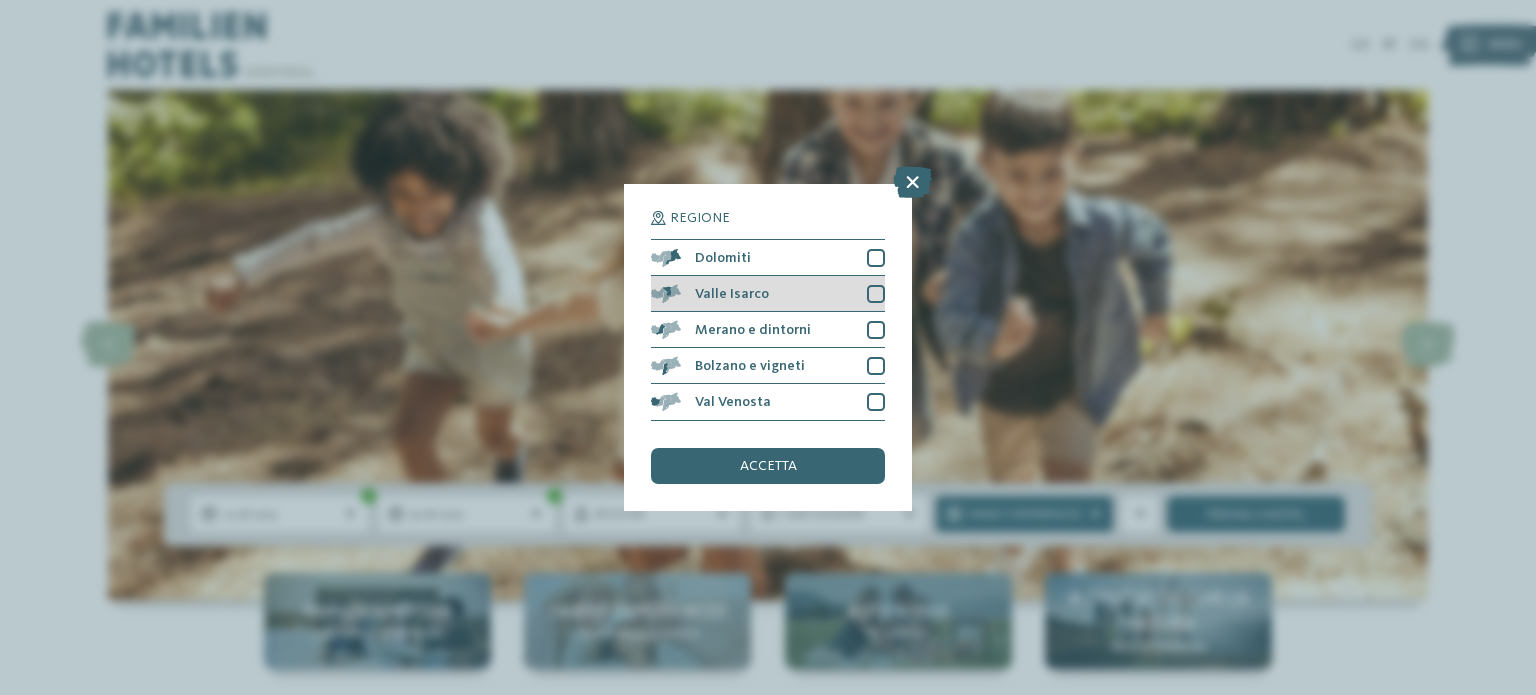 click at bounding box center [876, 294] 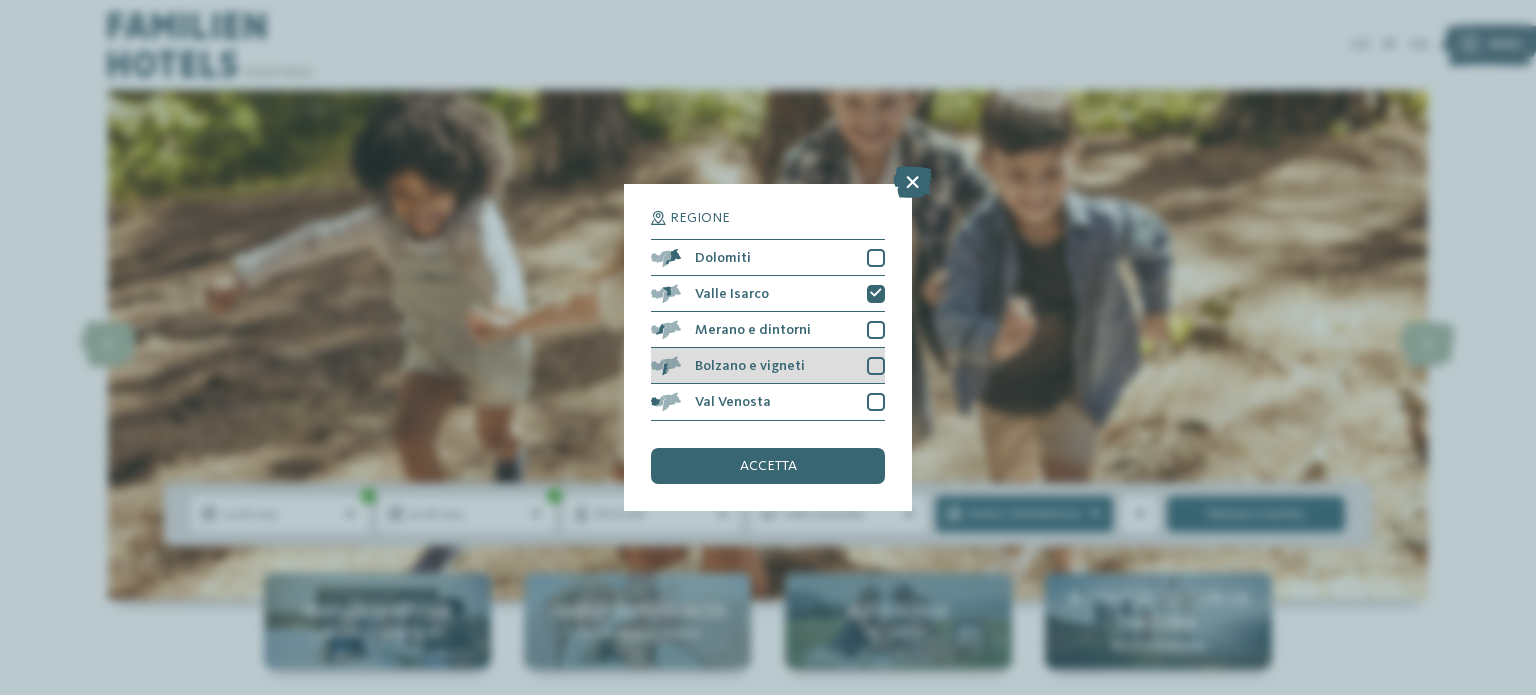 click at bounding box center (876, 366) 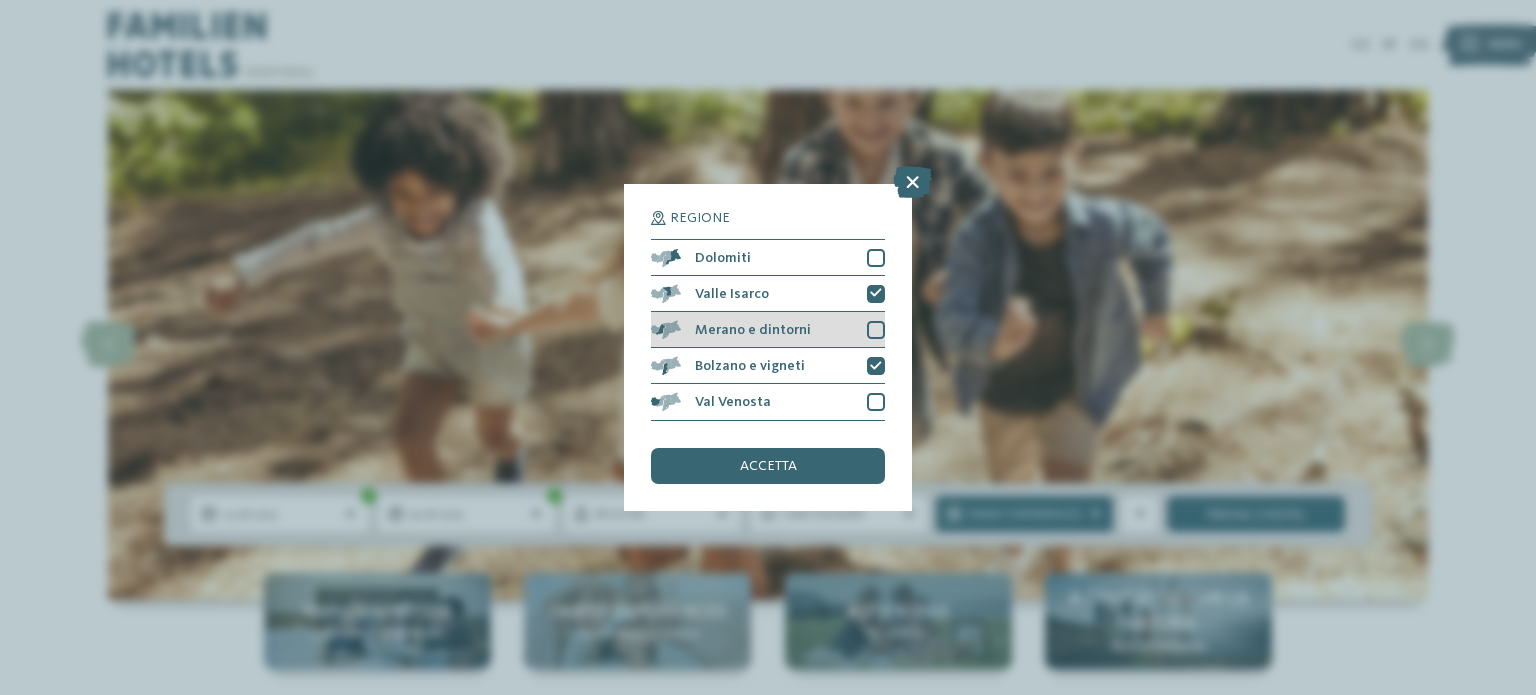 click at bounding box center [876, 330] 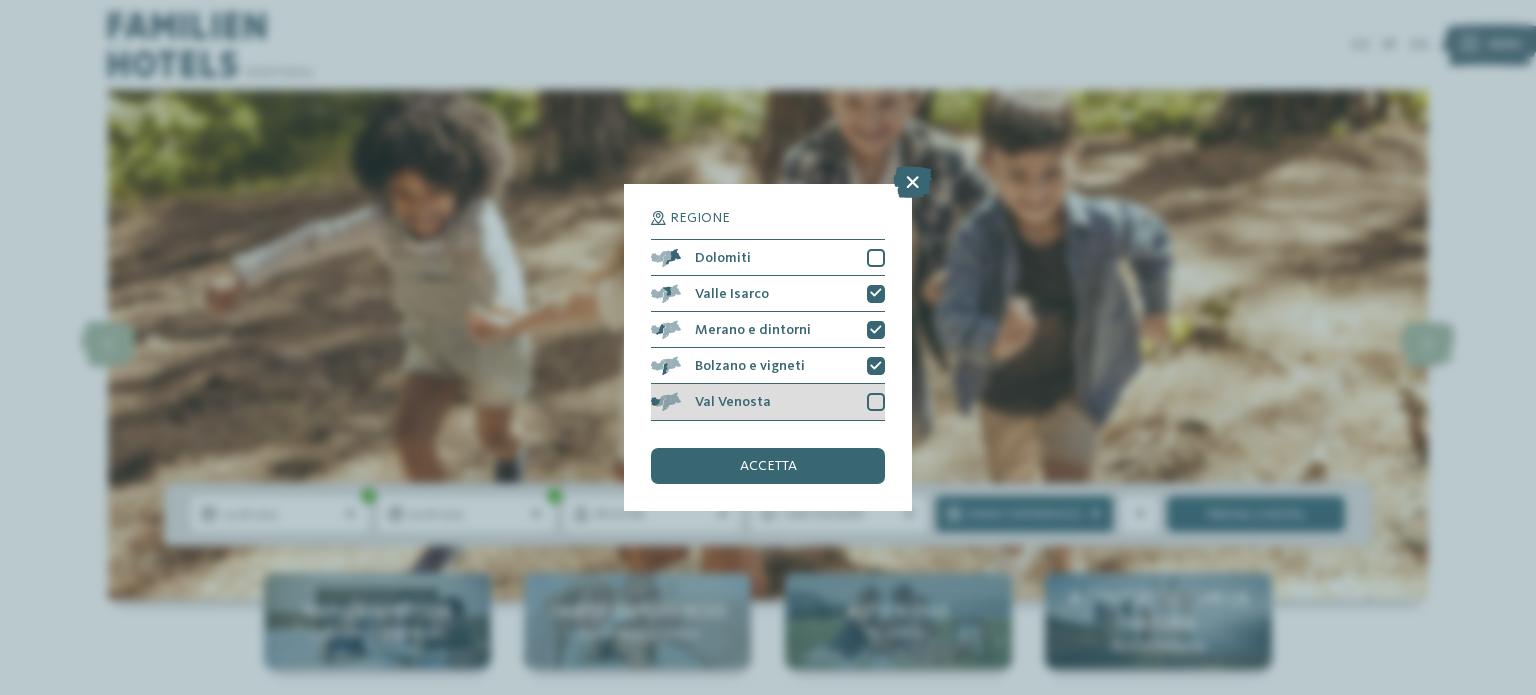 click at bounding box center [876, 402] 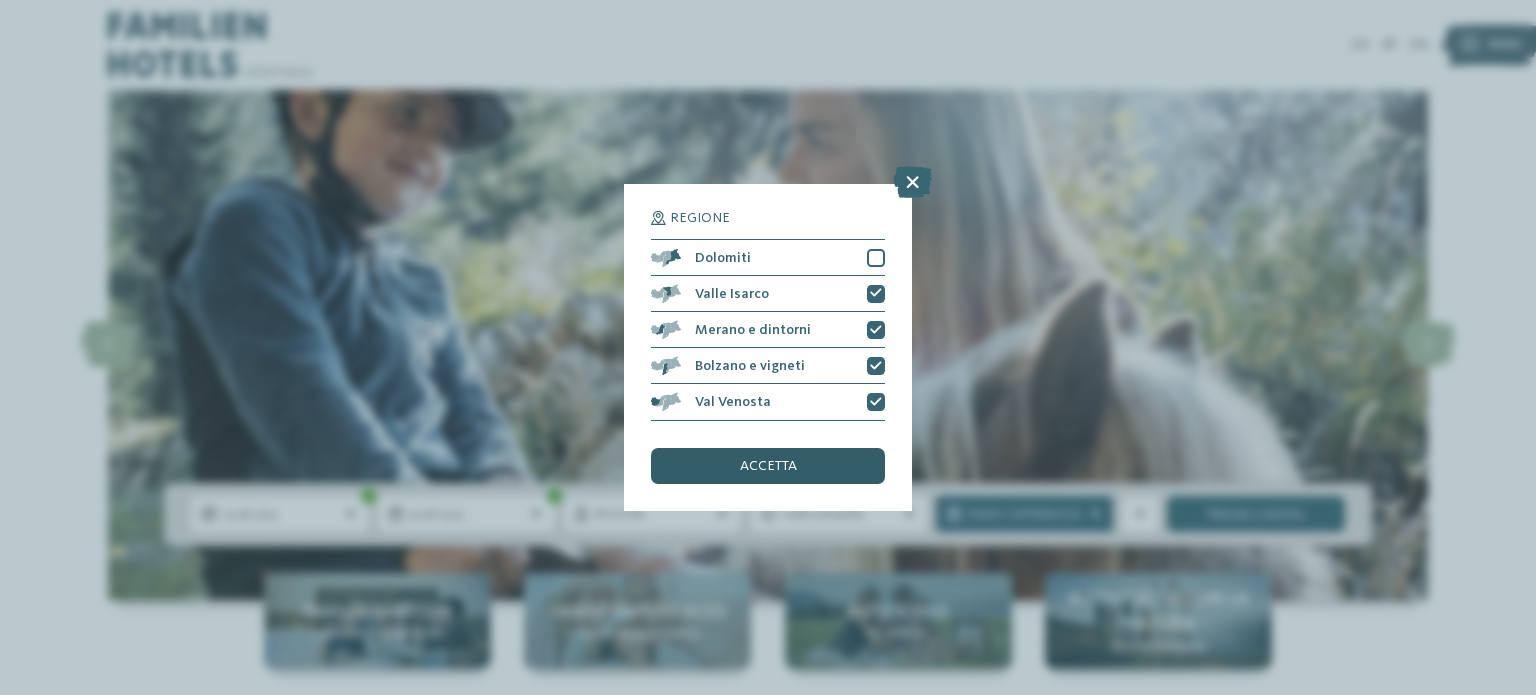 click on "accetta" at bounding box center [768, 466] 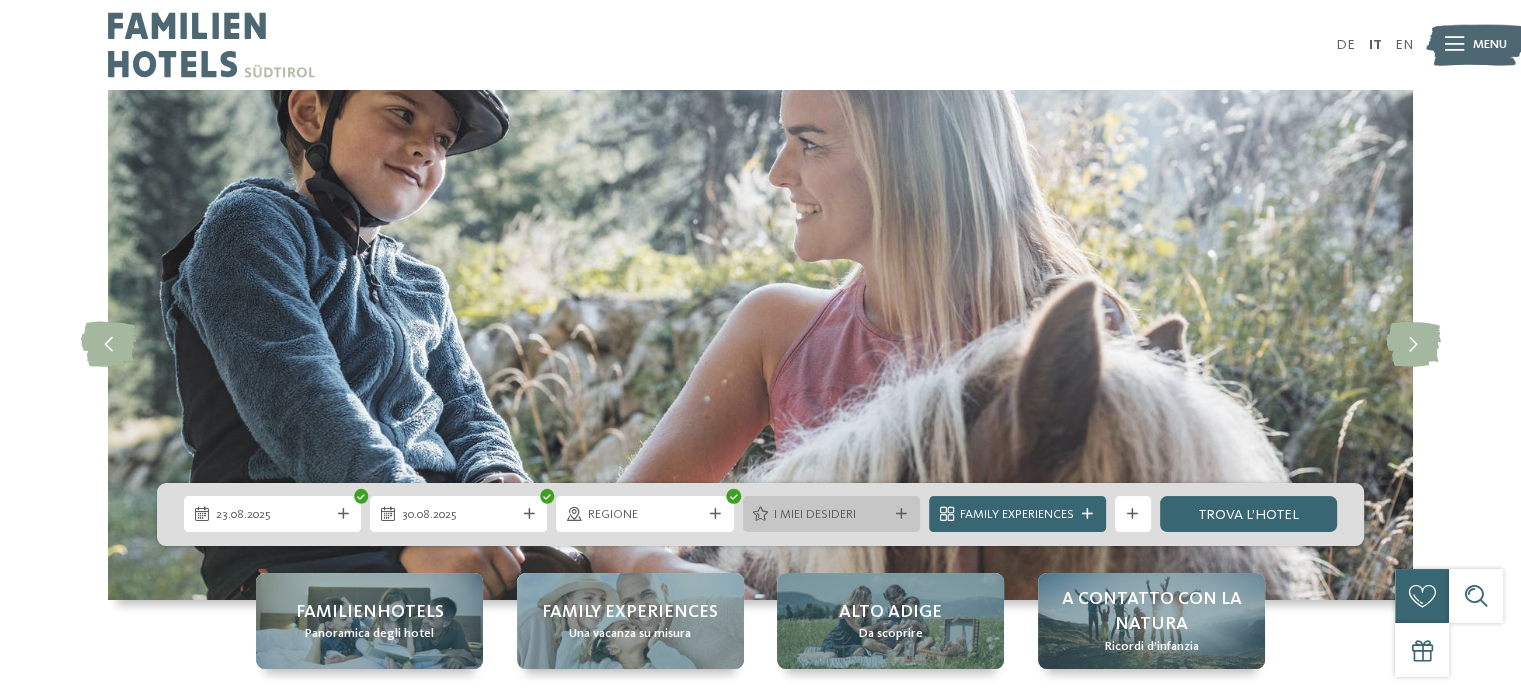 click on "I miei desideri" at bounding box center [831, 515] 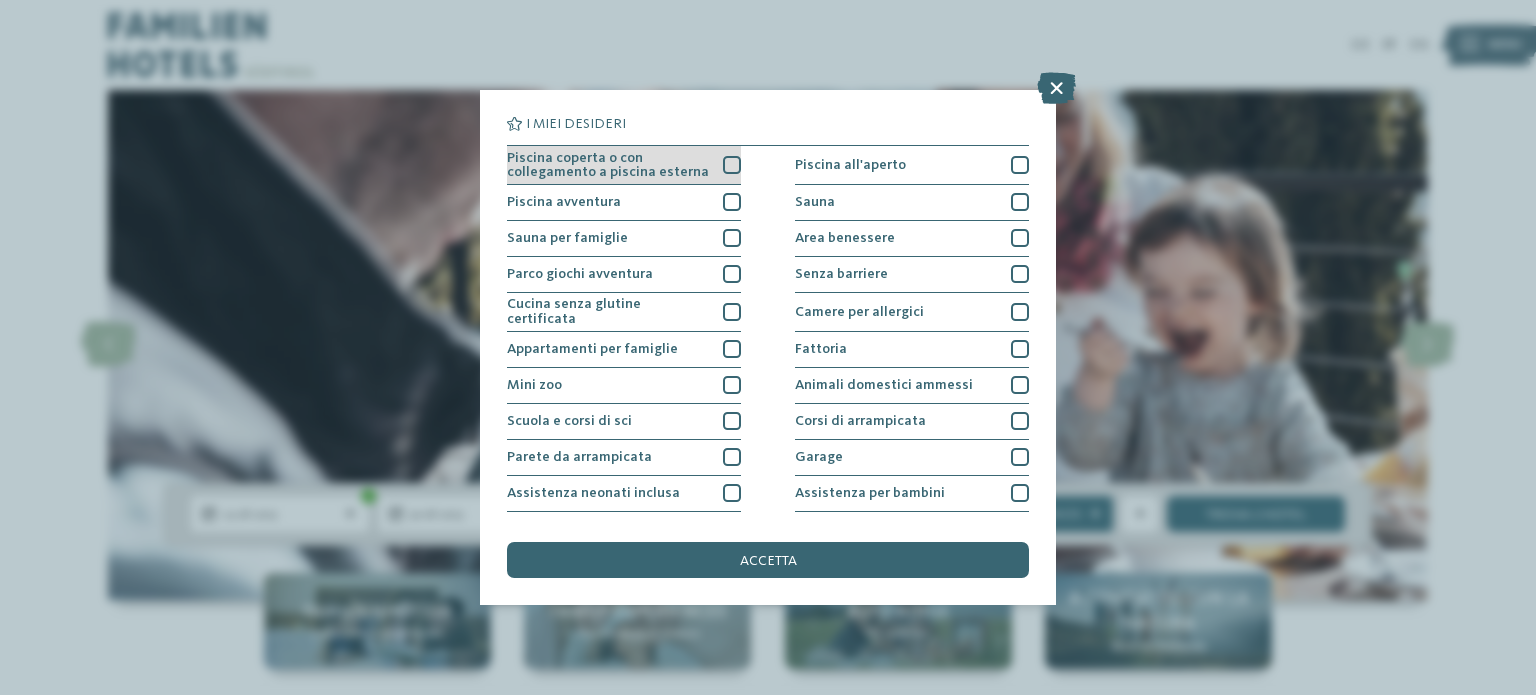 click at bounding box center [732, 165] 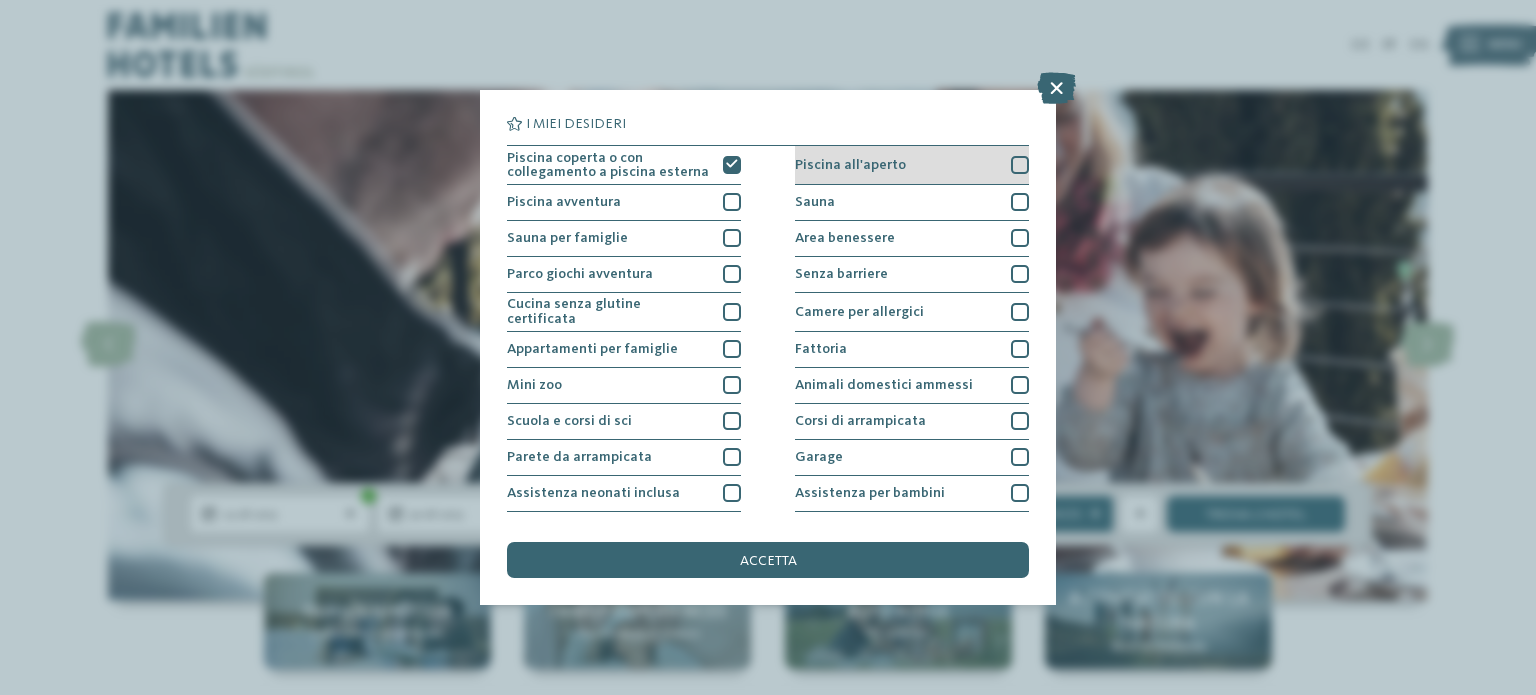 click at bounding box center (1020, 165) 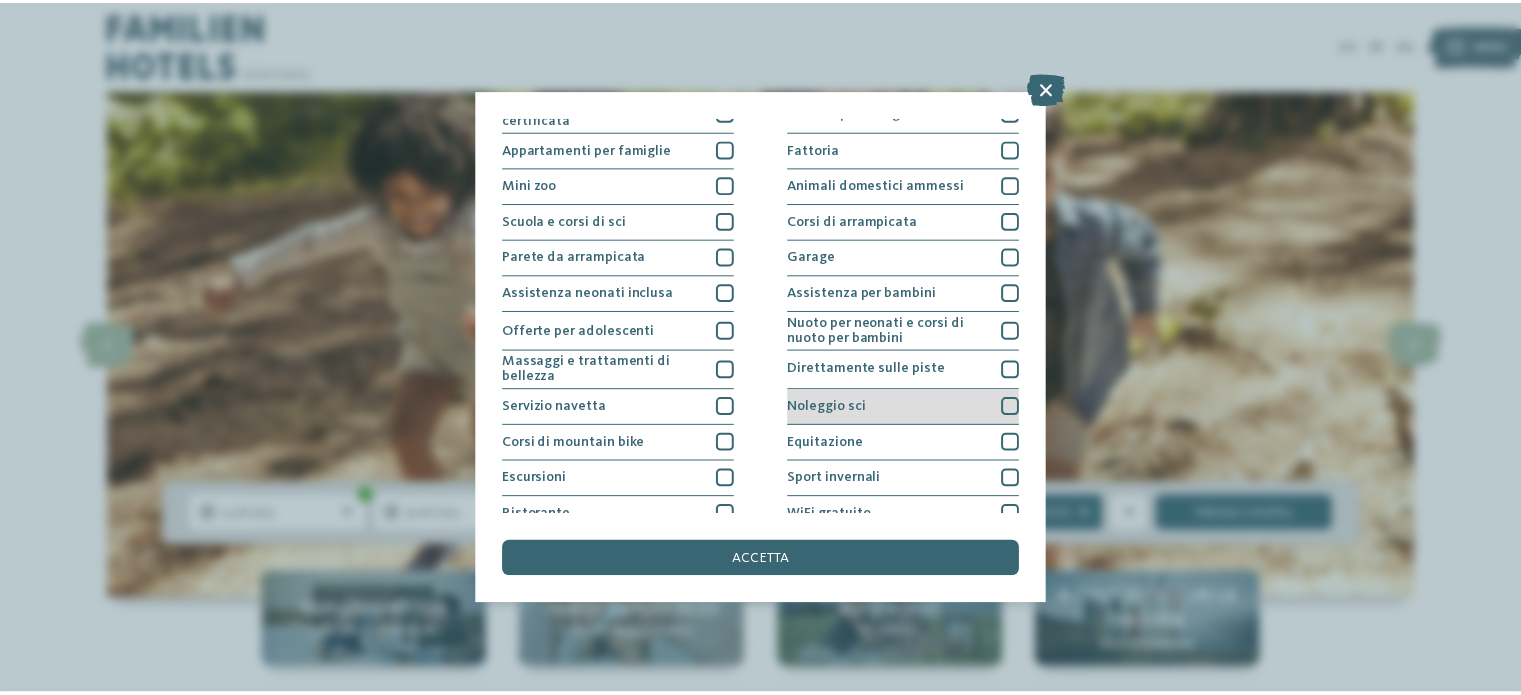 scroll, scrollTop: 0, scrollLeft: 0, axis: both 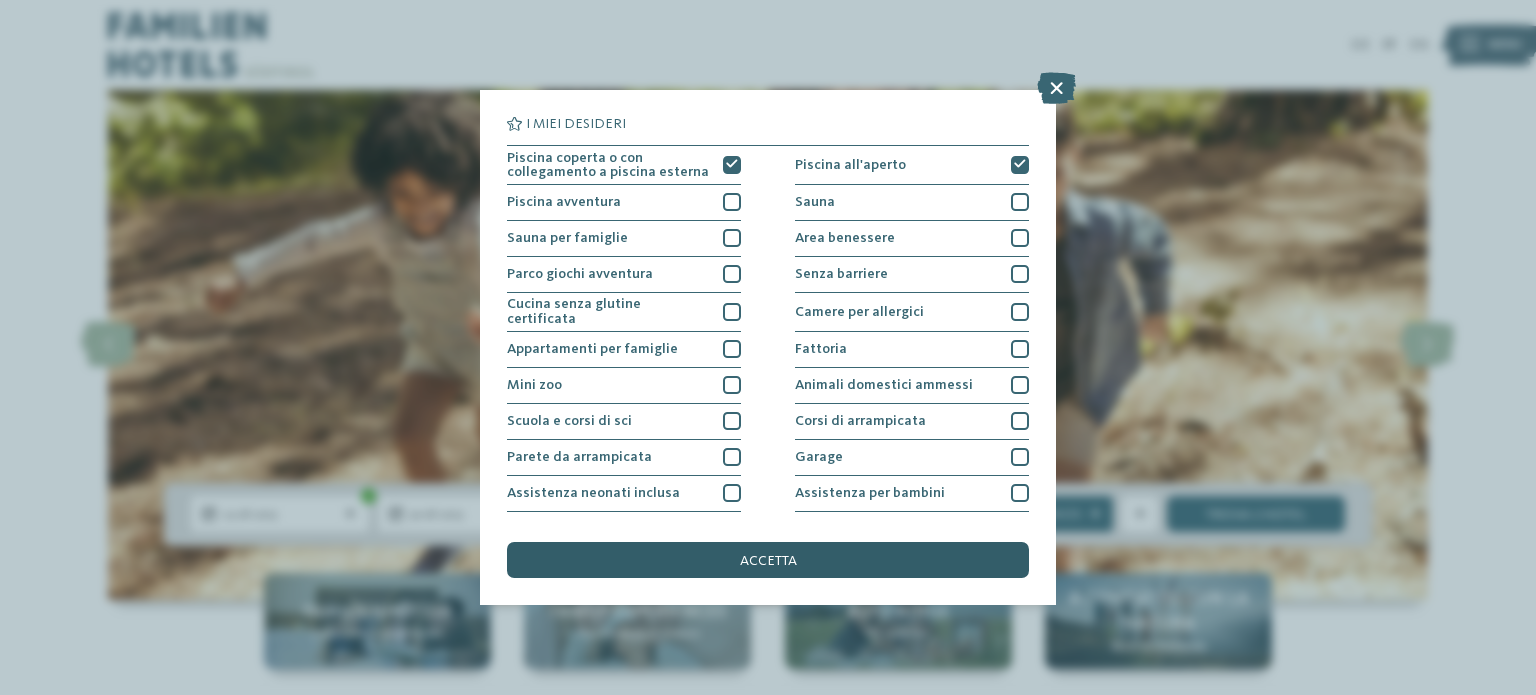 click on "accetta" at bounding box center (768, 560) 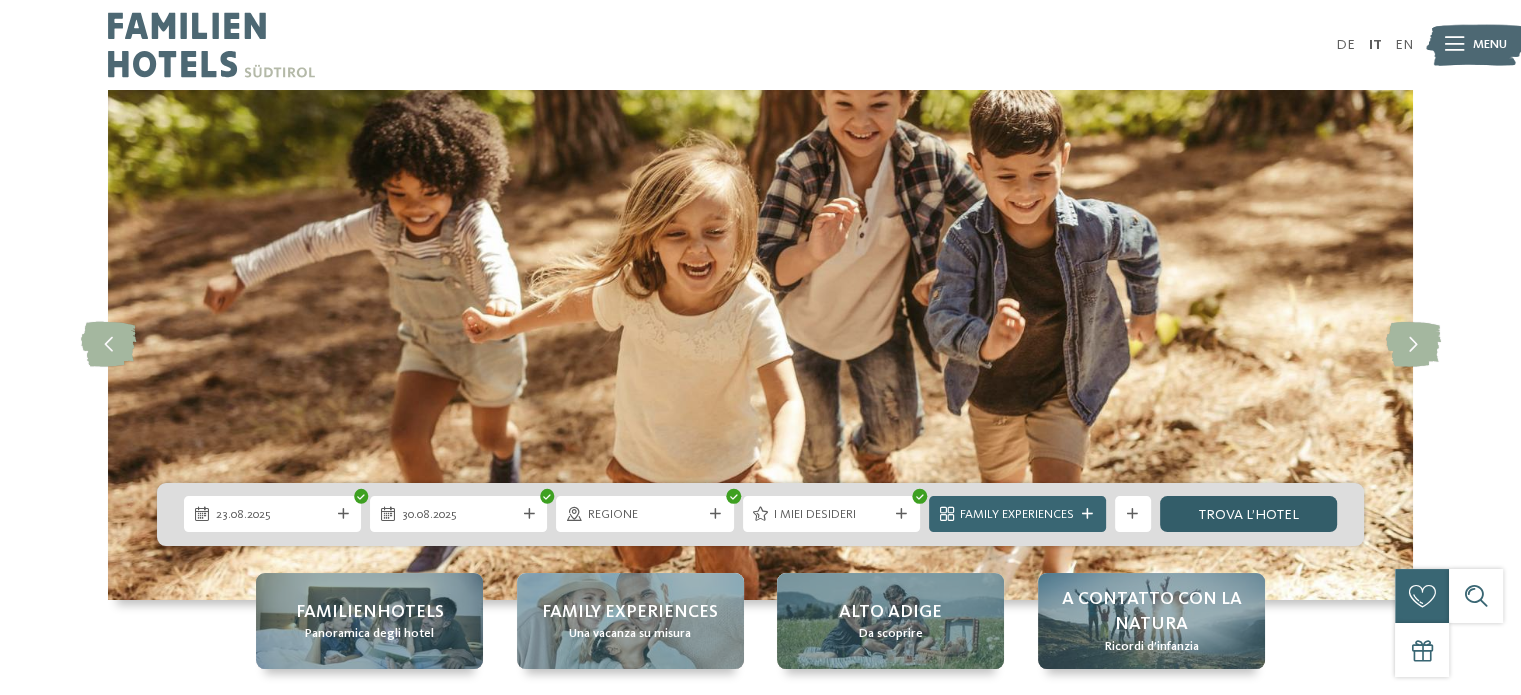 click on "trova l’hotel" at bounding box center (1248, 514) 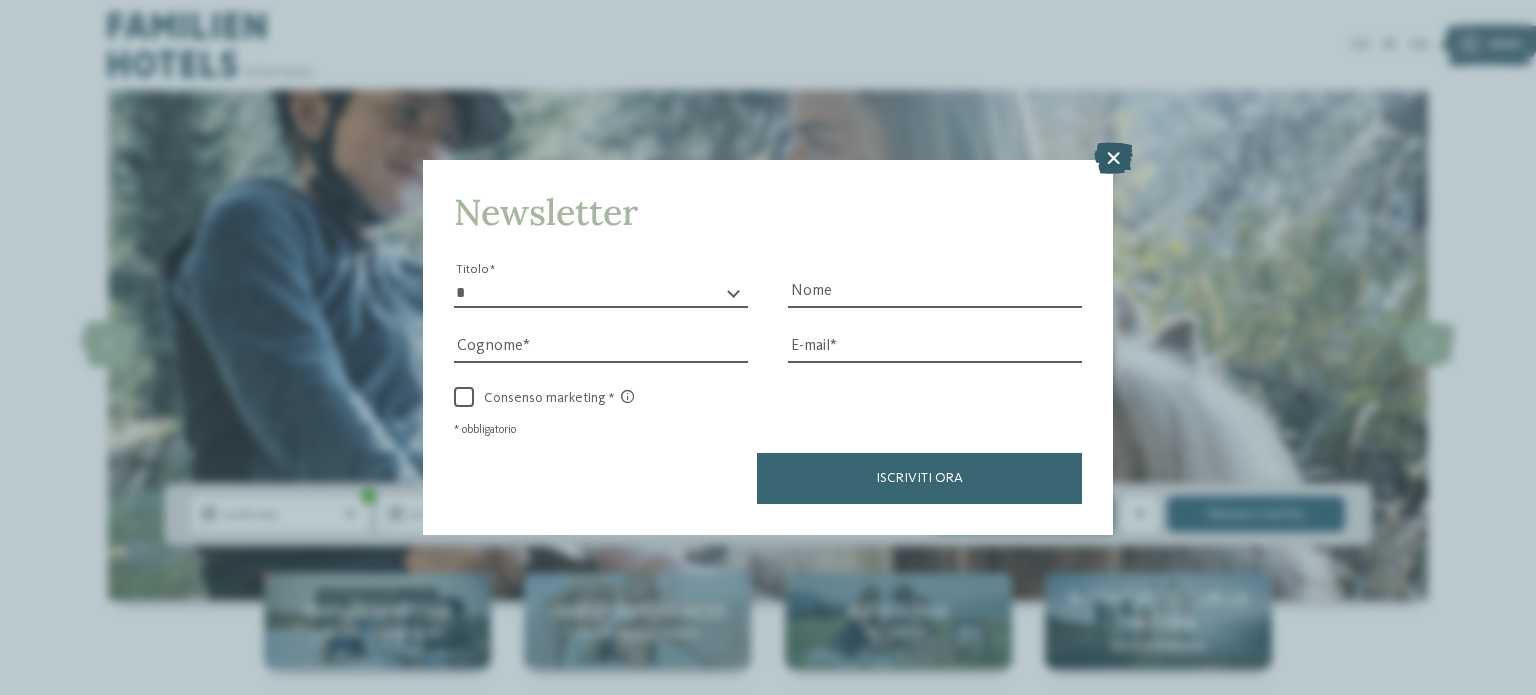 click at bounding box center (1113, 158) 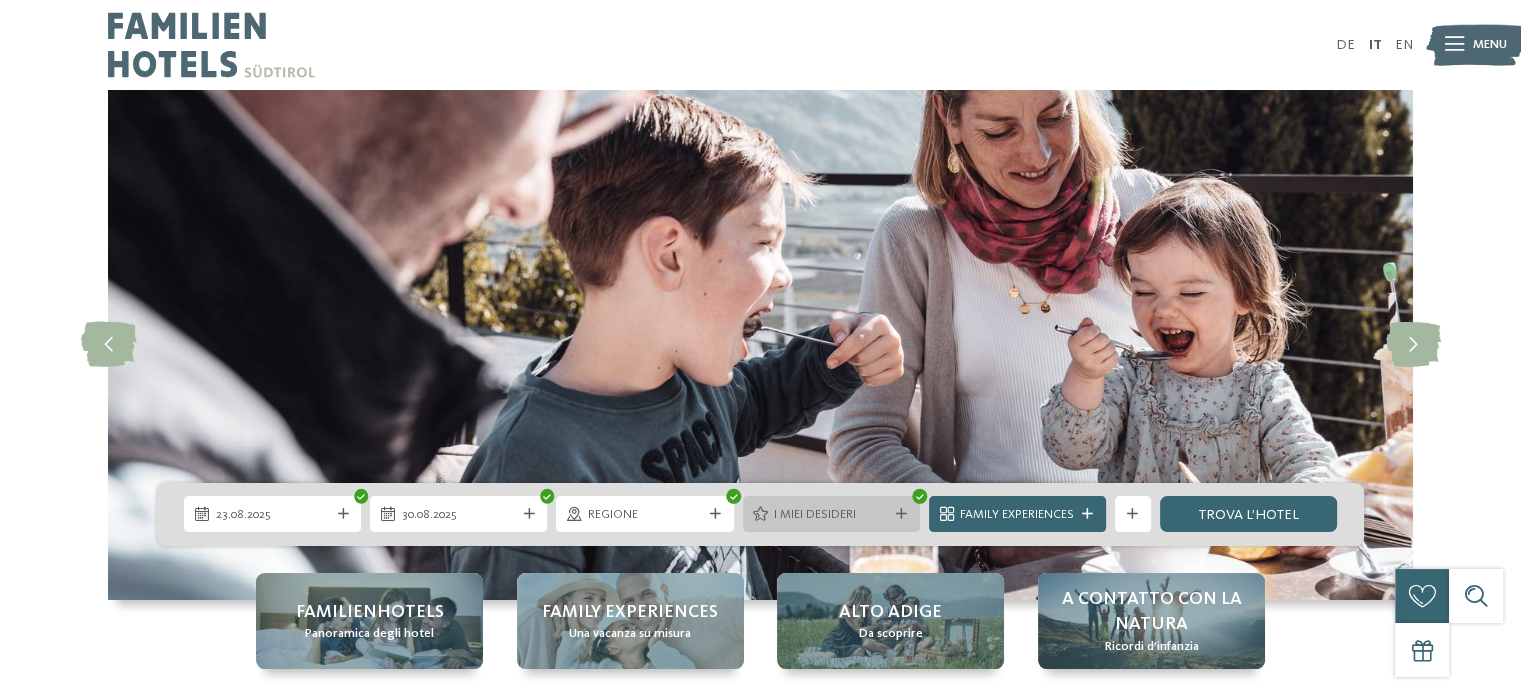 click on "I miei desideri" at bounding box center (831, 515) 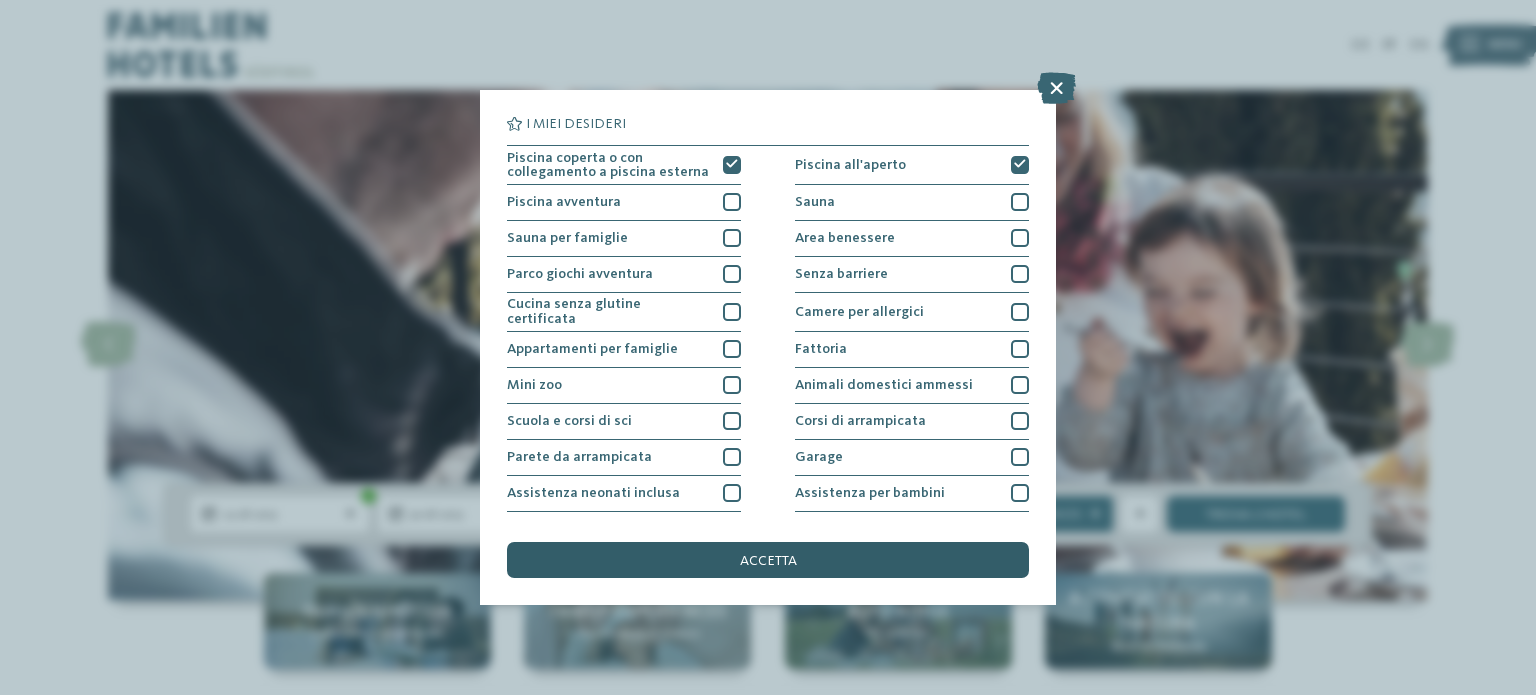 click on "accetta" at bounding box center (768, 560) 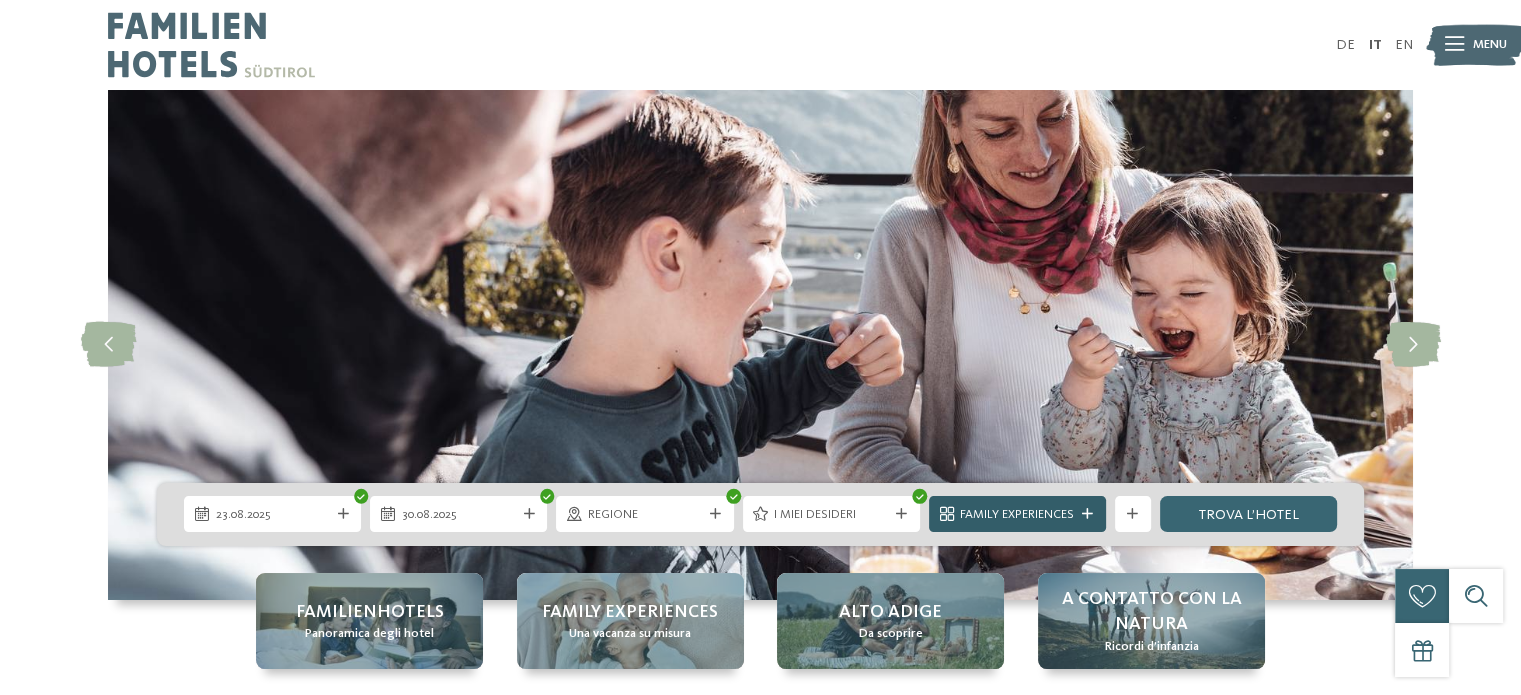 click at bounding box center [1087, 514] 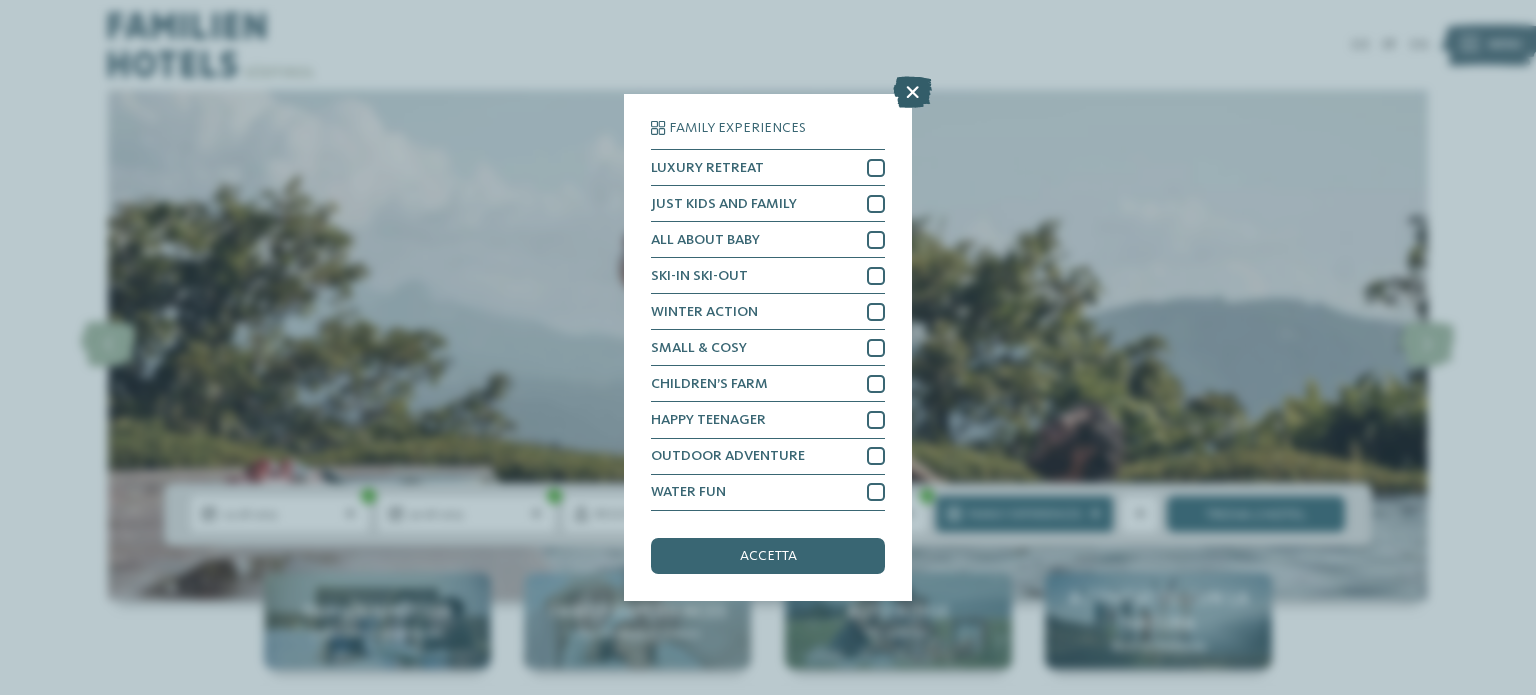 click at bounding box center (912, 93) 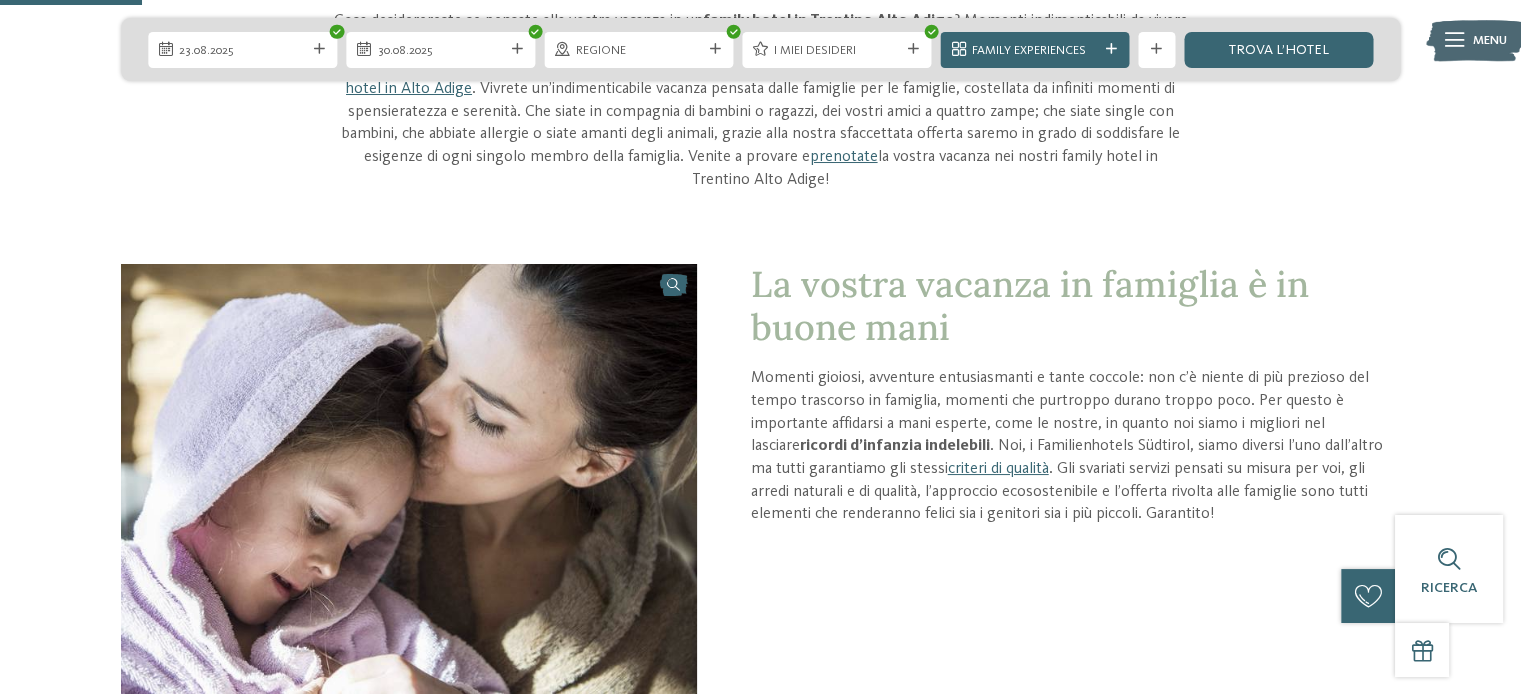scroll, scrollTop: 100, scrollLeft: 0, axis: vertical 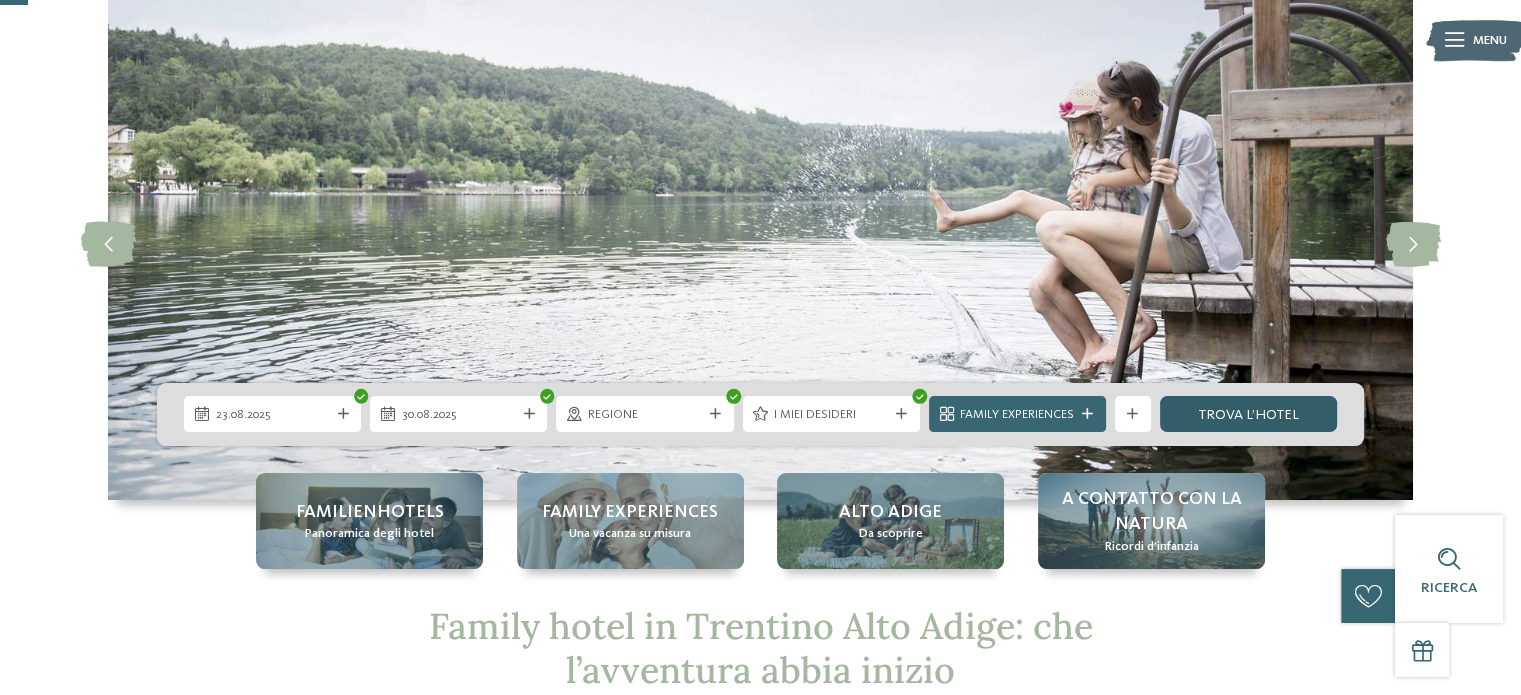 click on "trova l’hotel" at bounding box center [1248, 414] 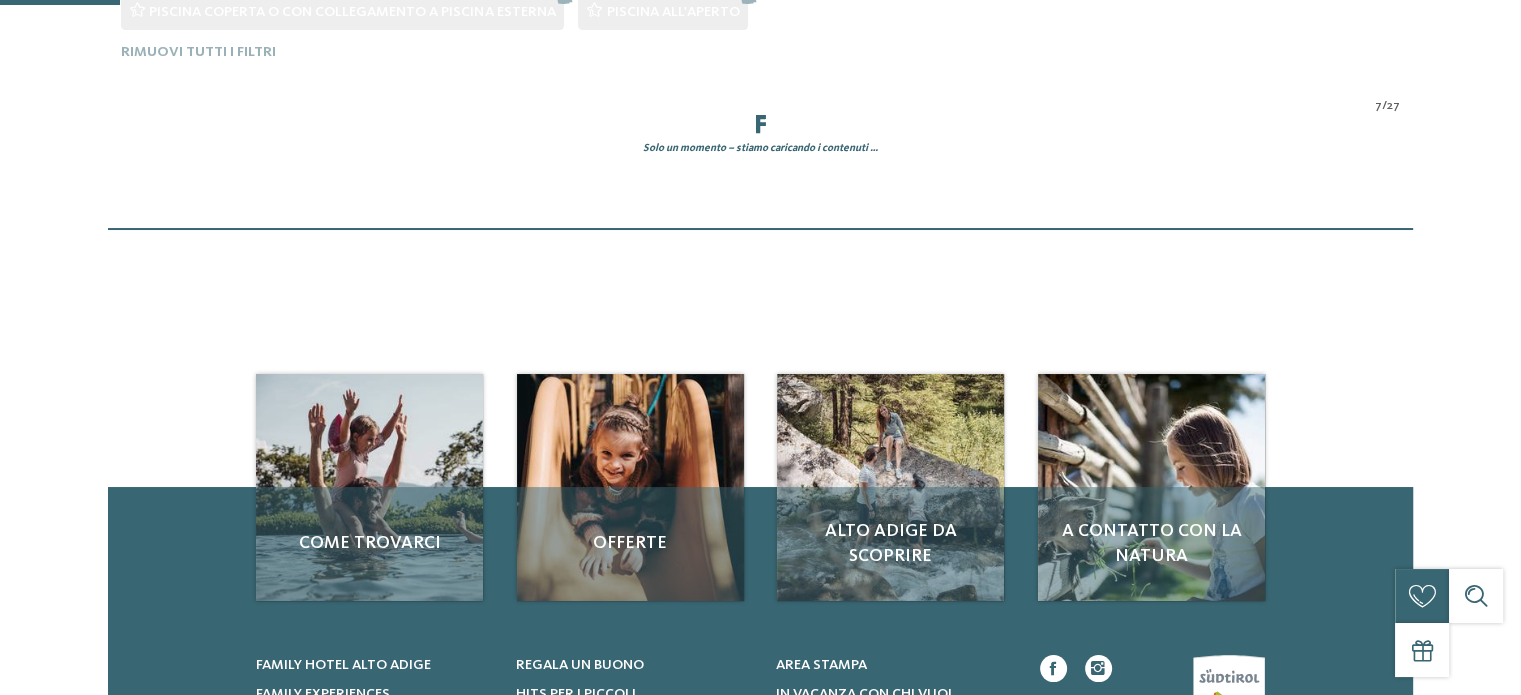 scroll, scrollTop: 0, scrollLeft: 0, axis: both 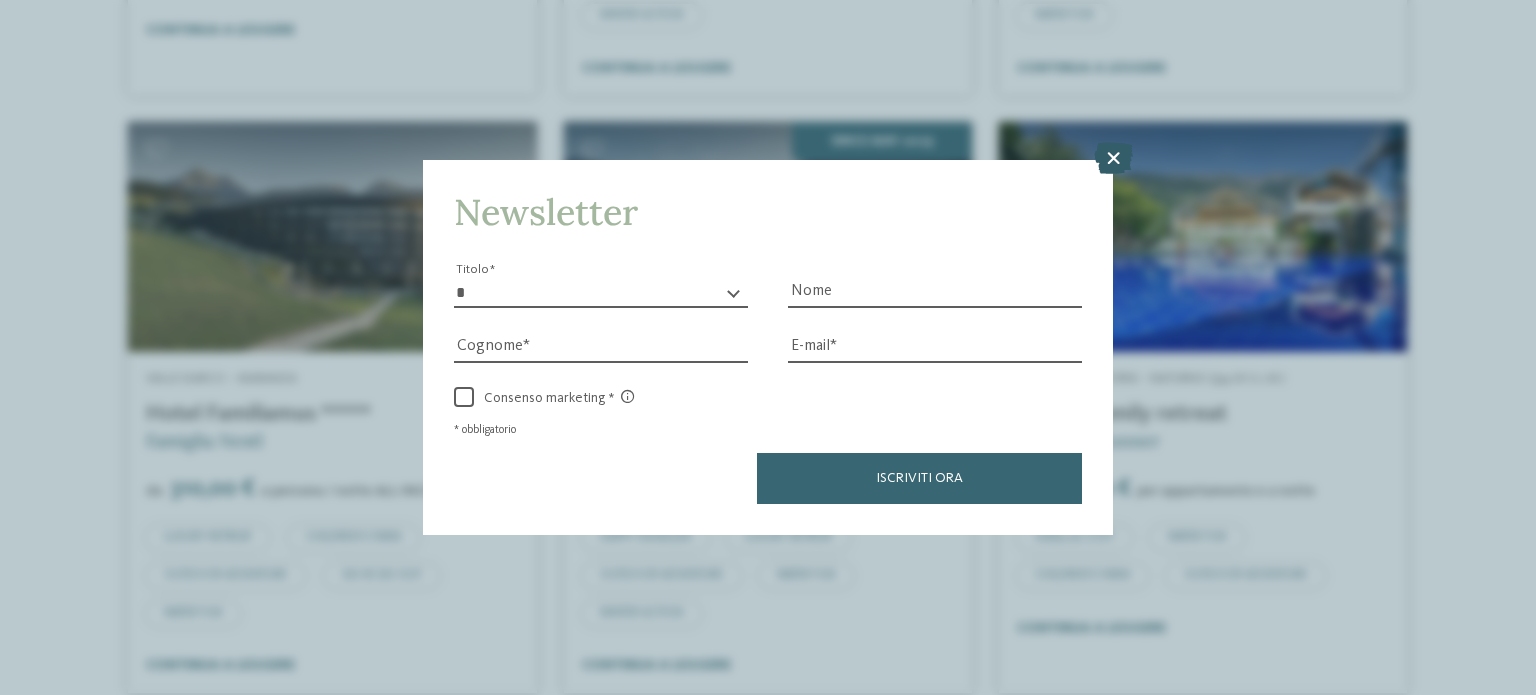 click at bounding box center [1113, 158] 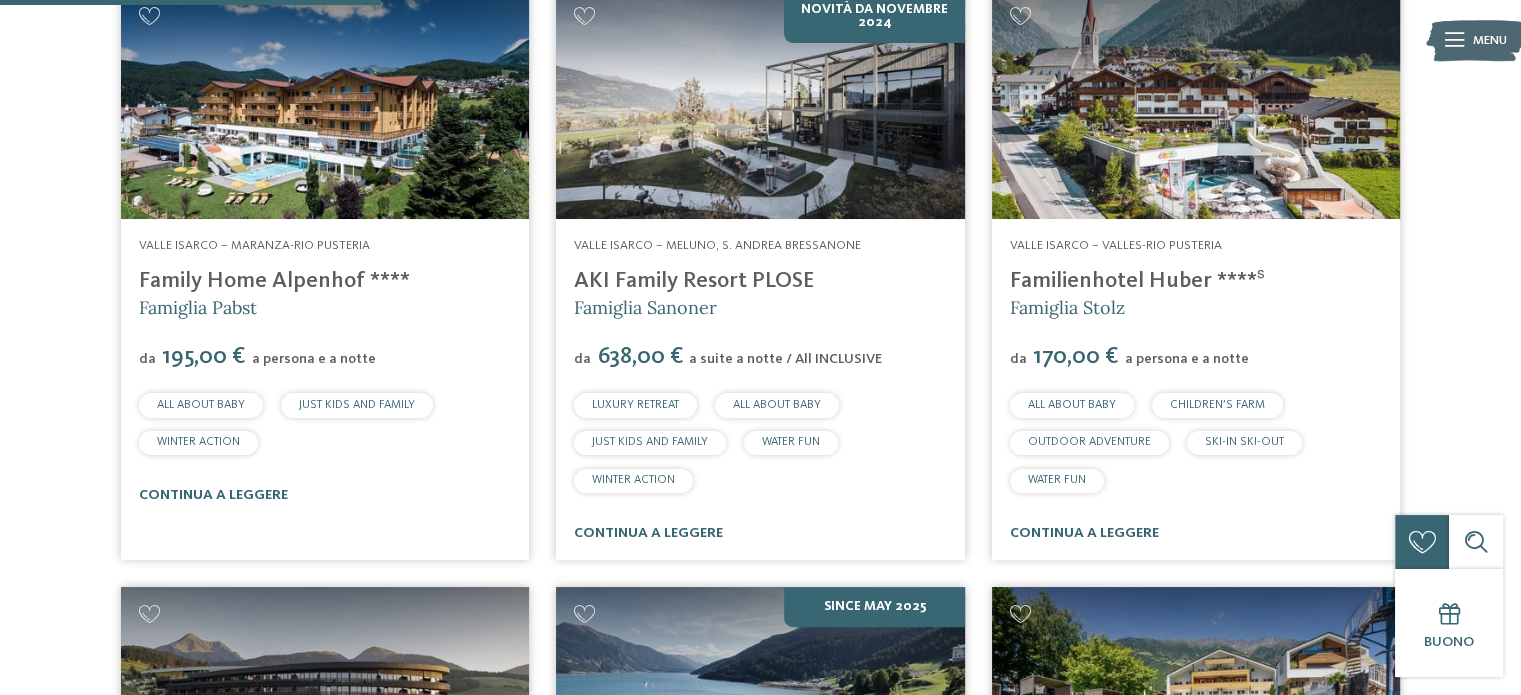 scroll, scrollTop: 724, scrollLeft: 0, axis: vertical 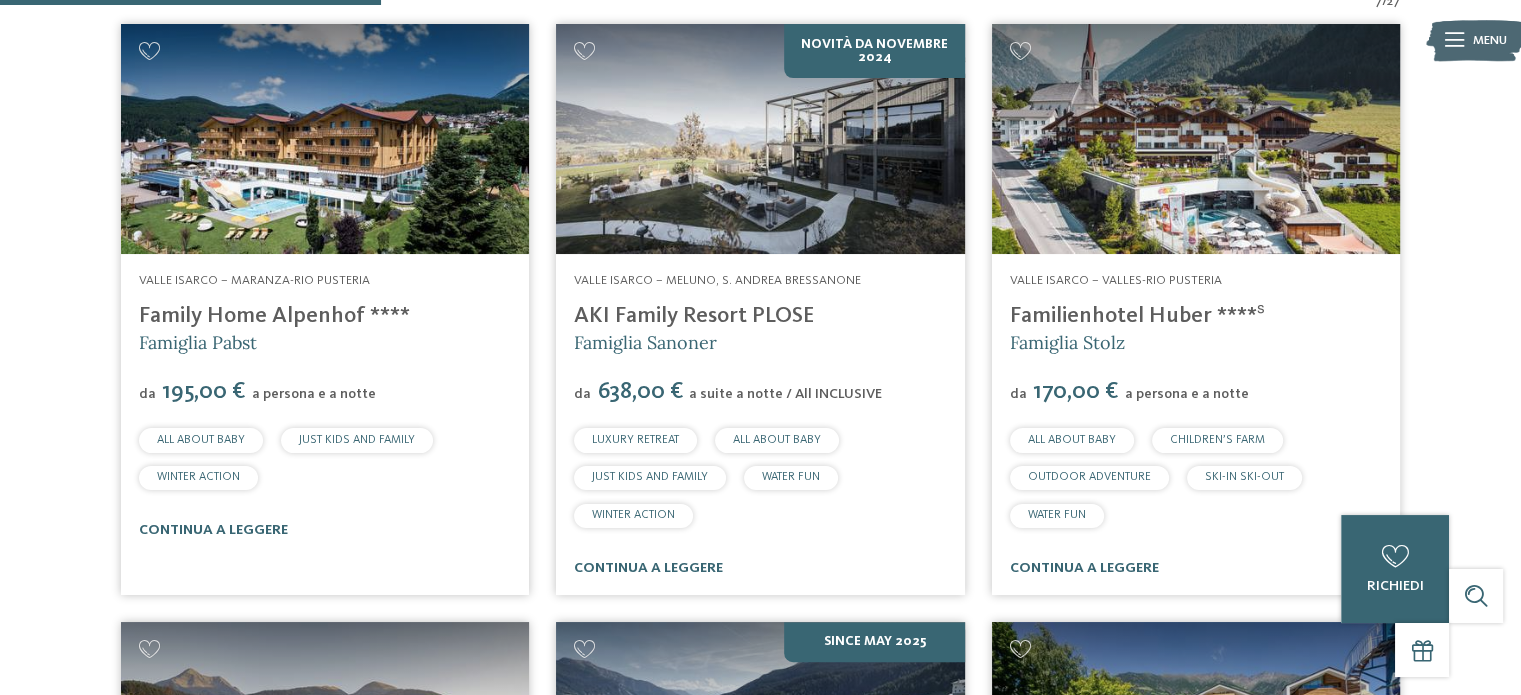 click on "Family Home Alpenhof ****" at bounding box center [274, 316] 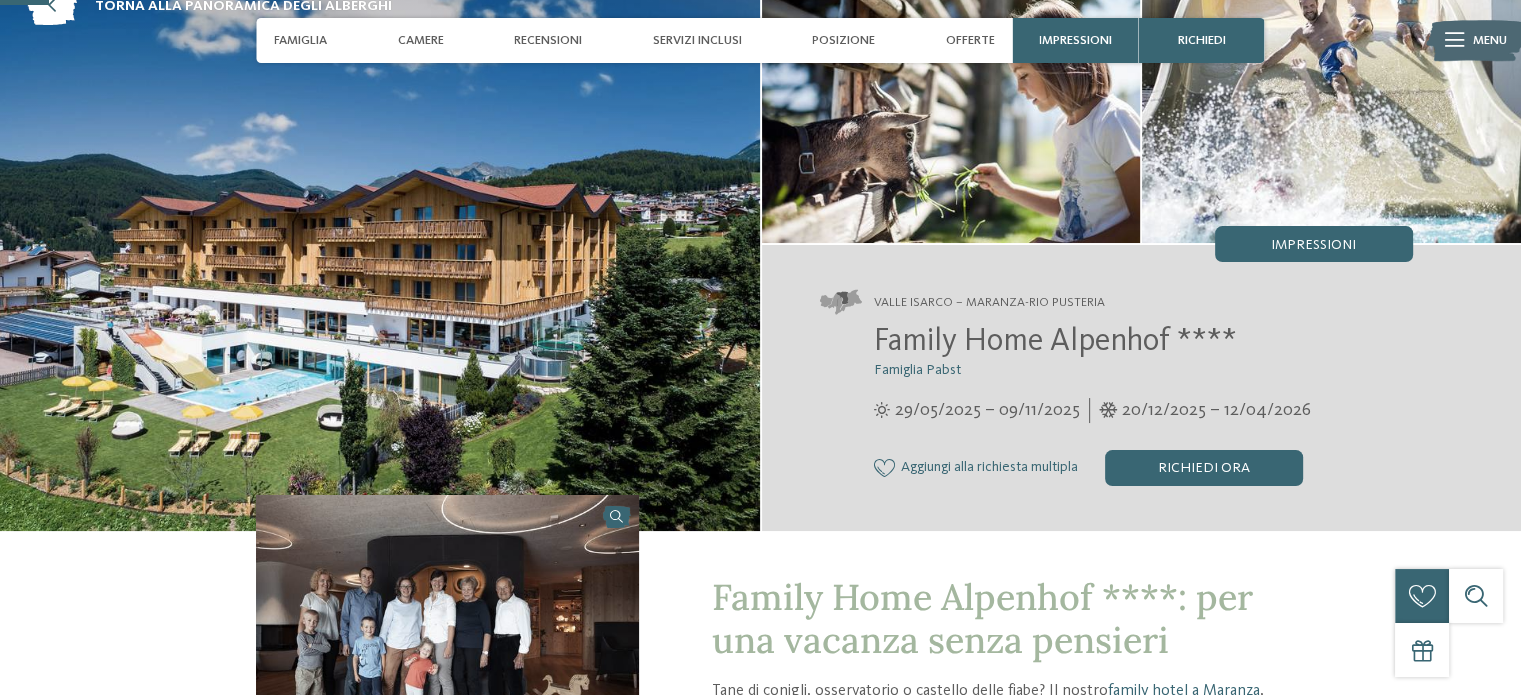 scroll, scrollTop: 200, scrollLeft: 0, axis: vertical 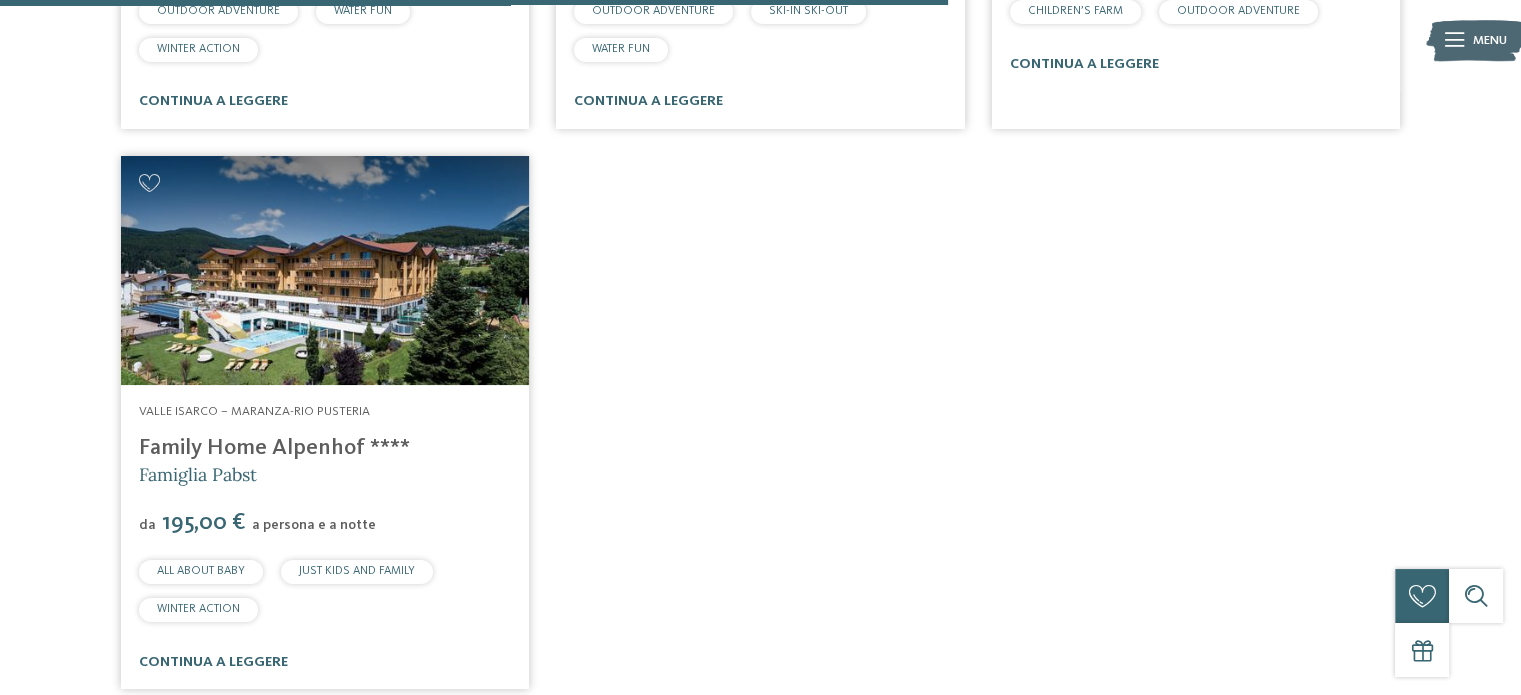 click at bounding box center [325, 271] 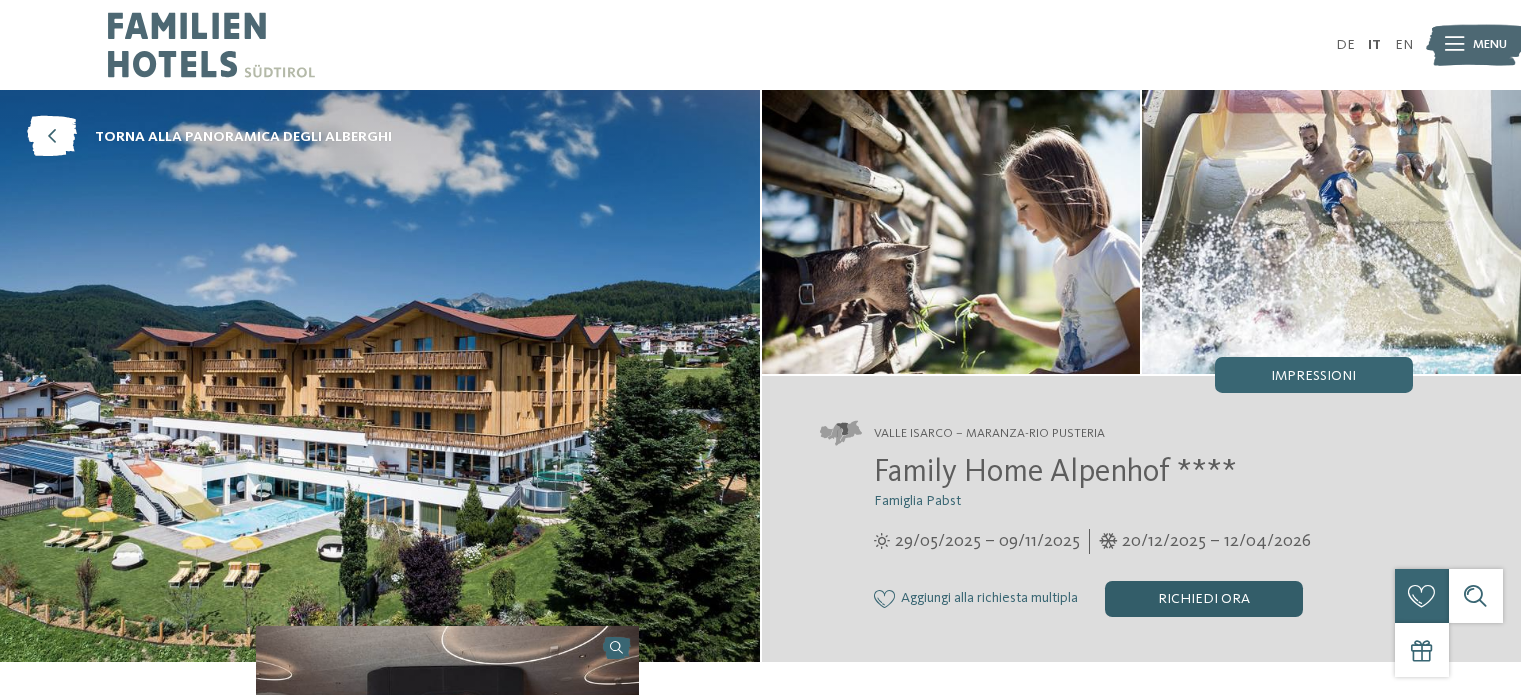 scroll, scrollTop: 0, scrollLeft: 0, axis: both 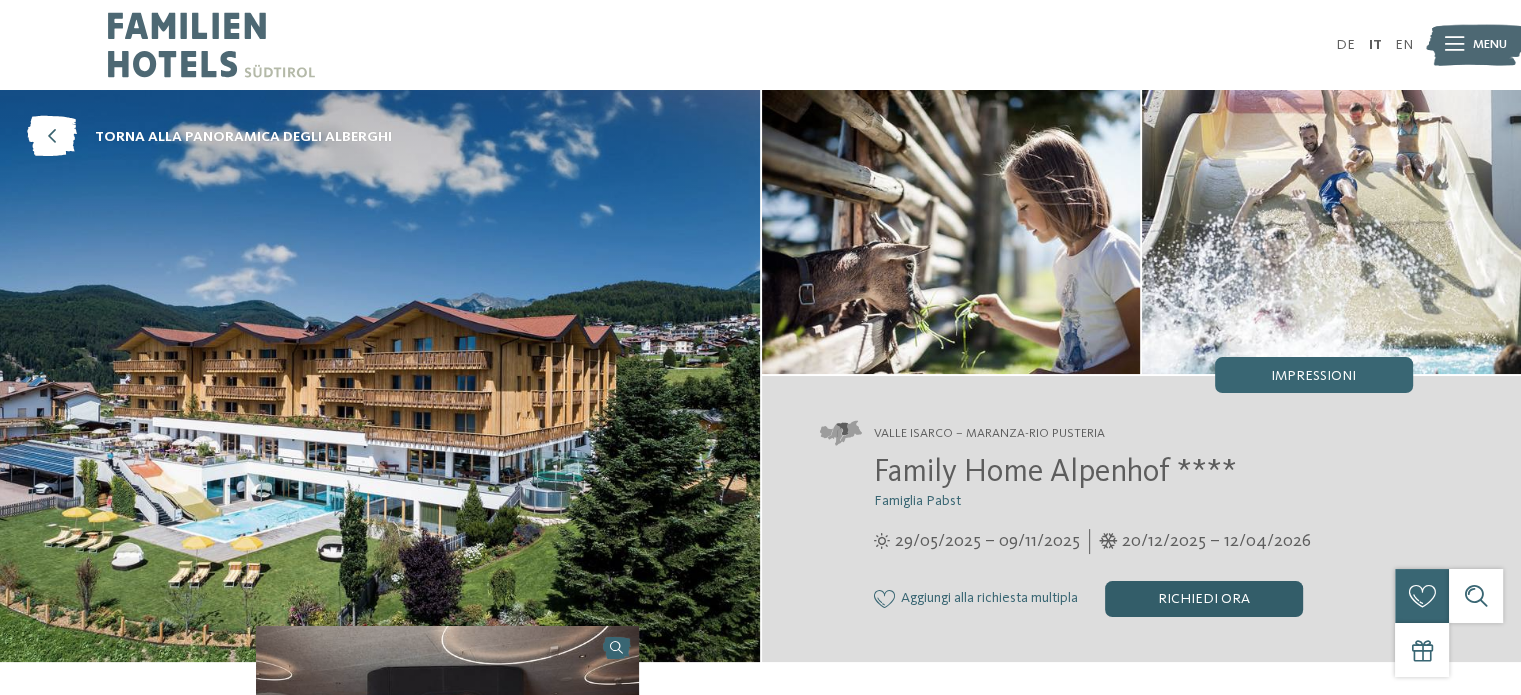 click on "Richiedi ora" at bounding box center [1204, 599] 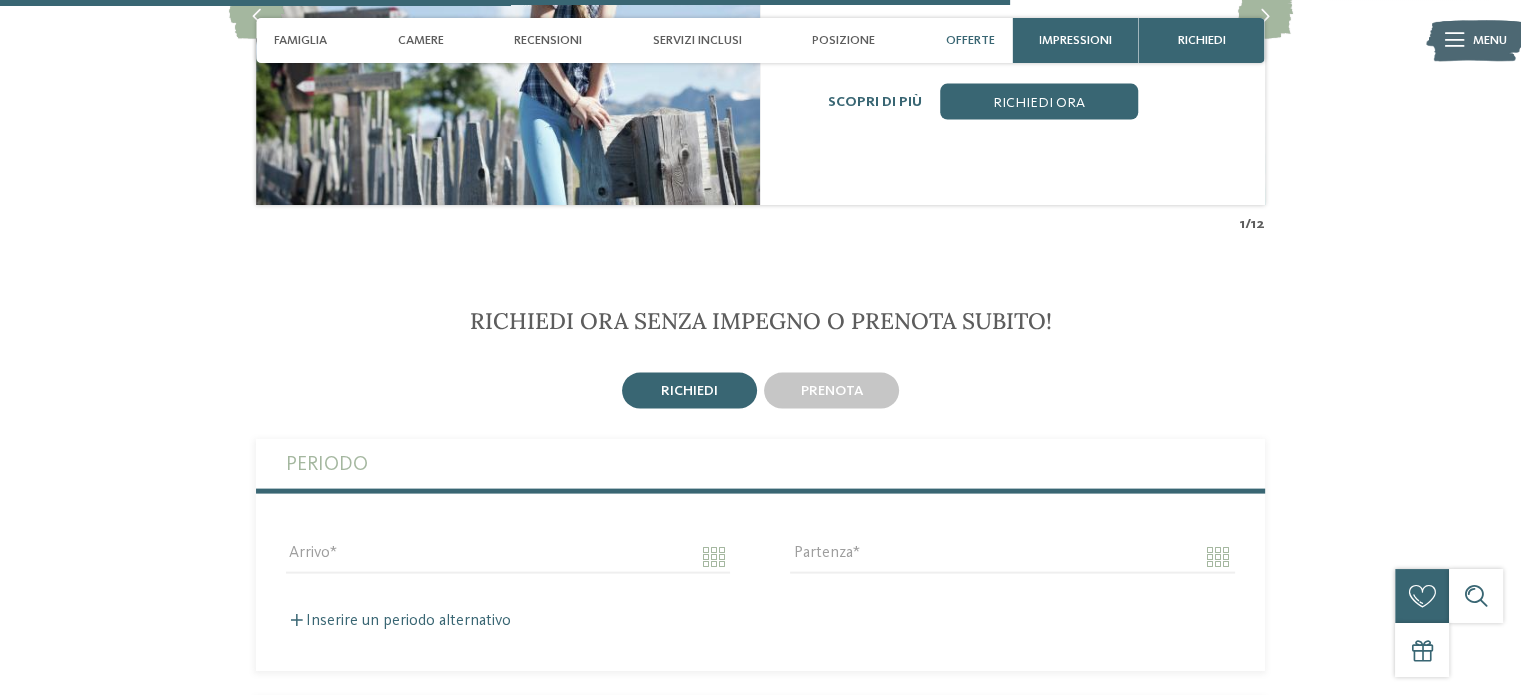 scroll, scrollTop: 4085, scrollLeft: 0, axis: vertical 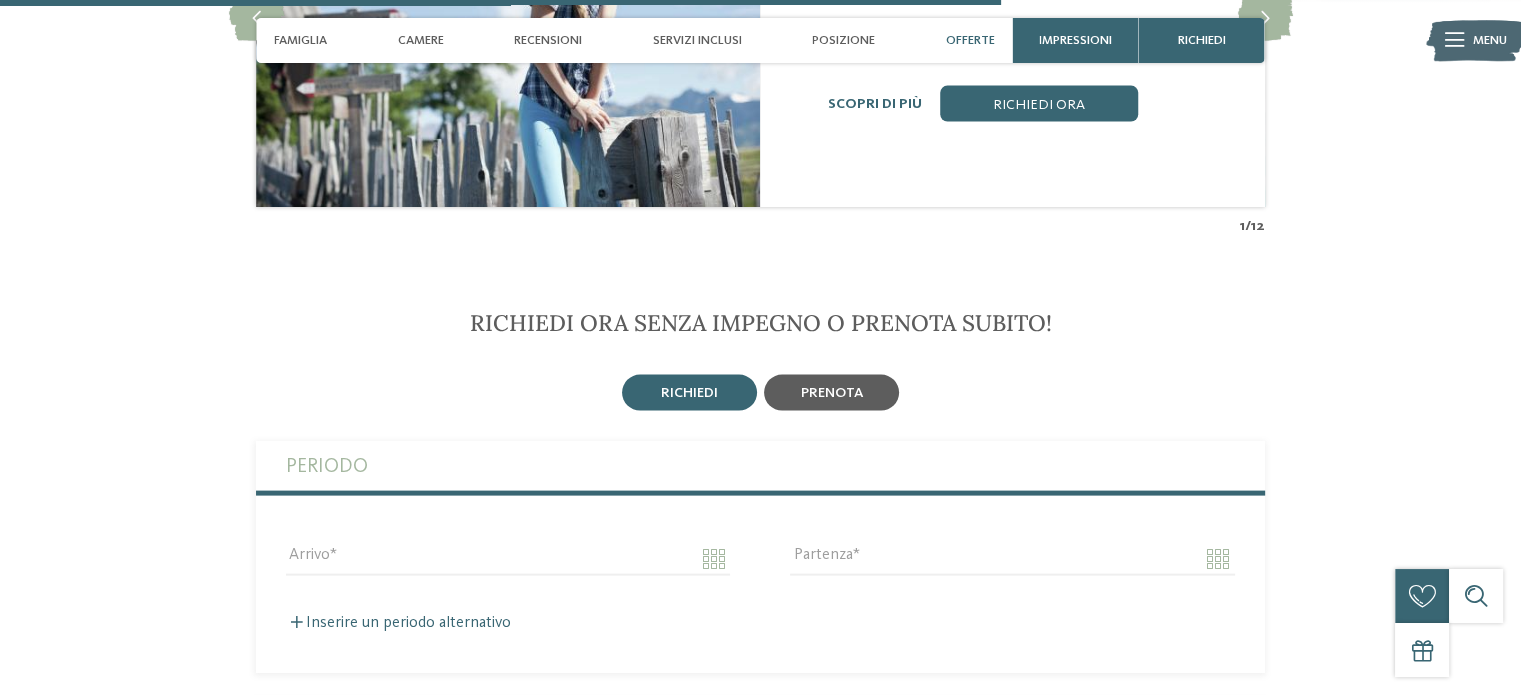 click on "prenota" at bounding box center (831, 393) 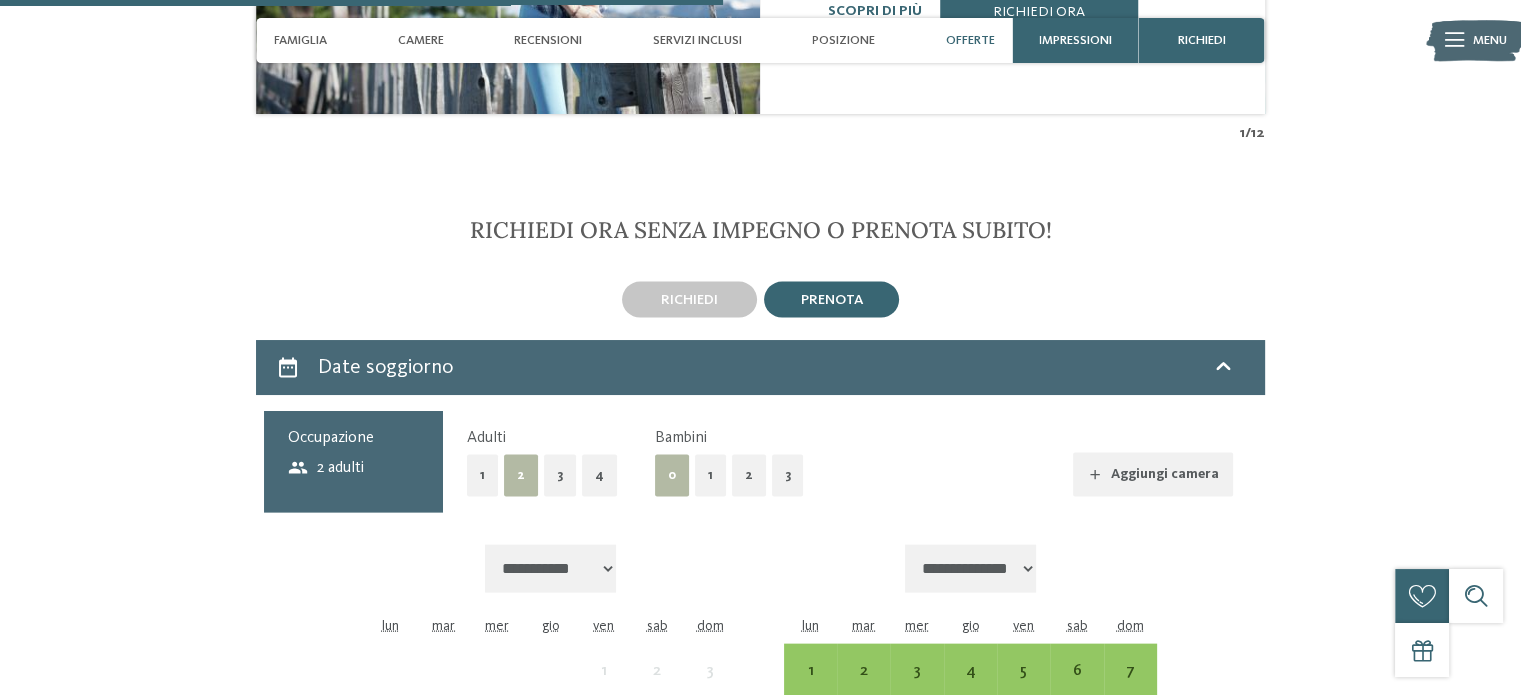 scroll, scrollTop: 4385, scrollLeft: 0, axis: vertical 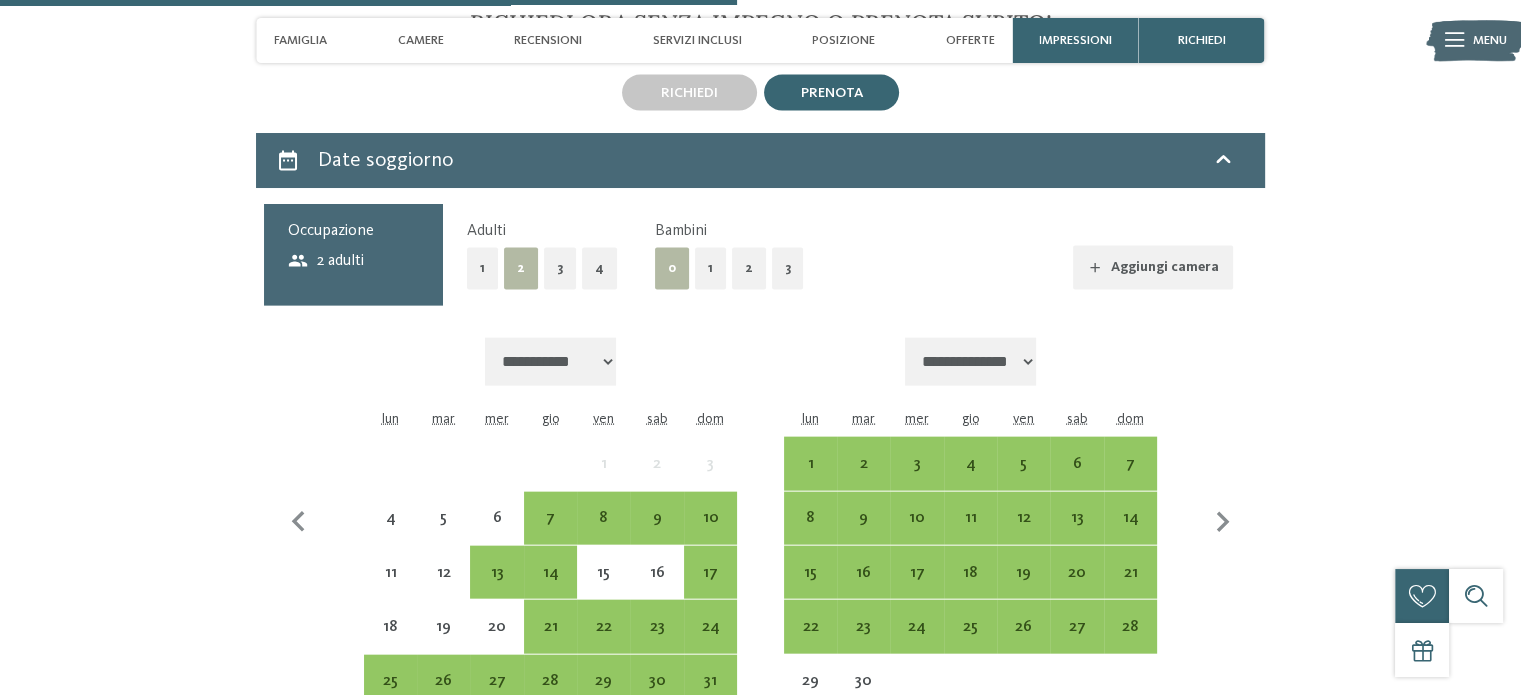 click on "1" at bounding box center (710, 268) 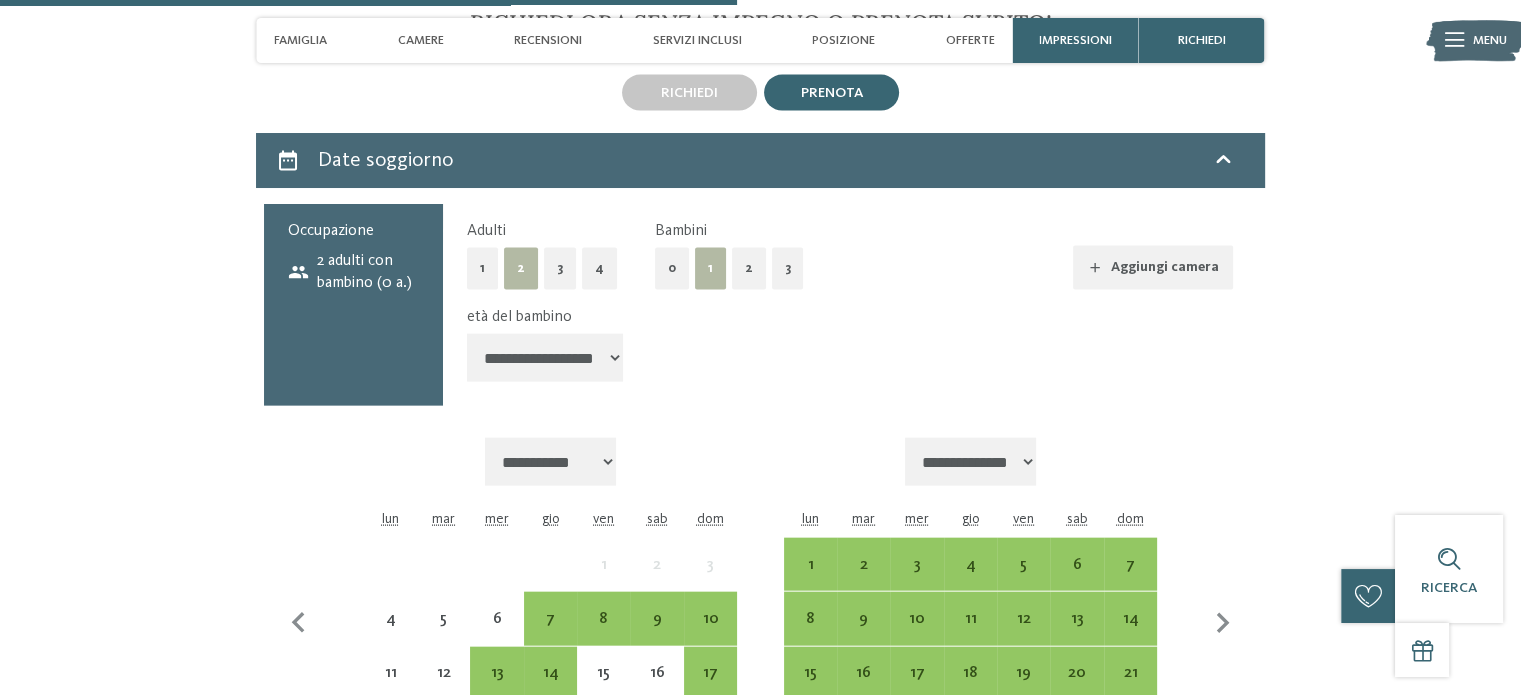 click on "**********" at bounding box center (545, 358) 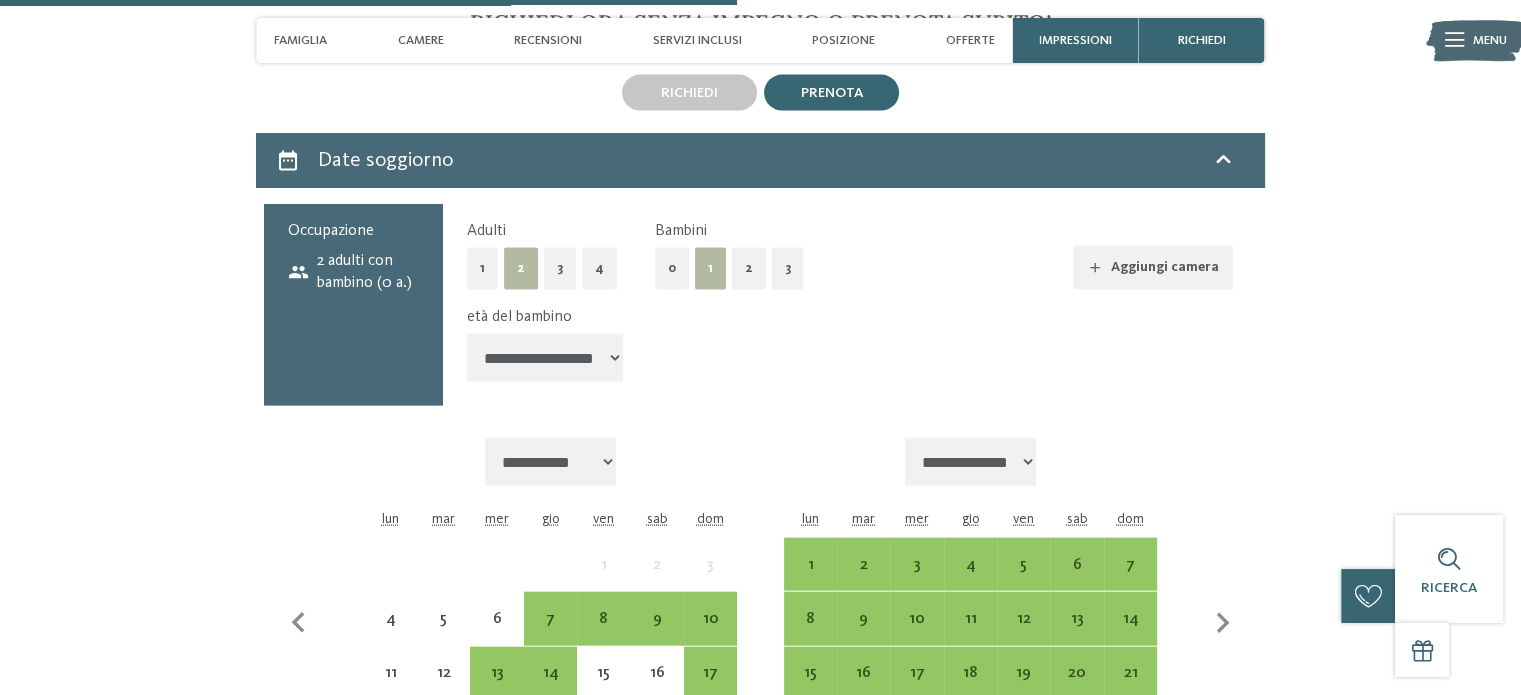 select on "**" 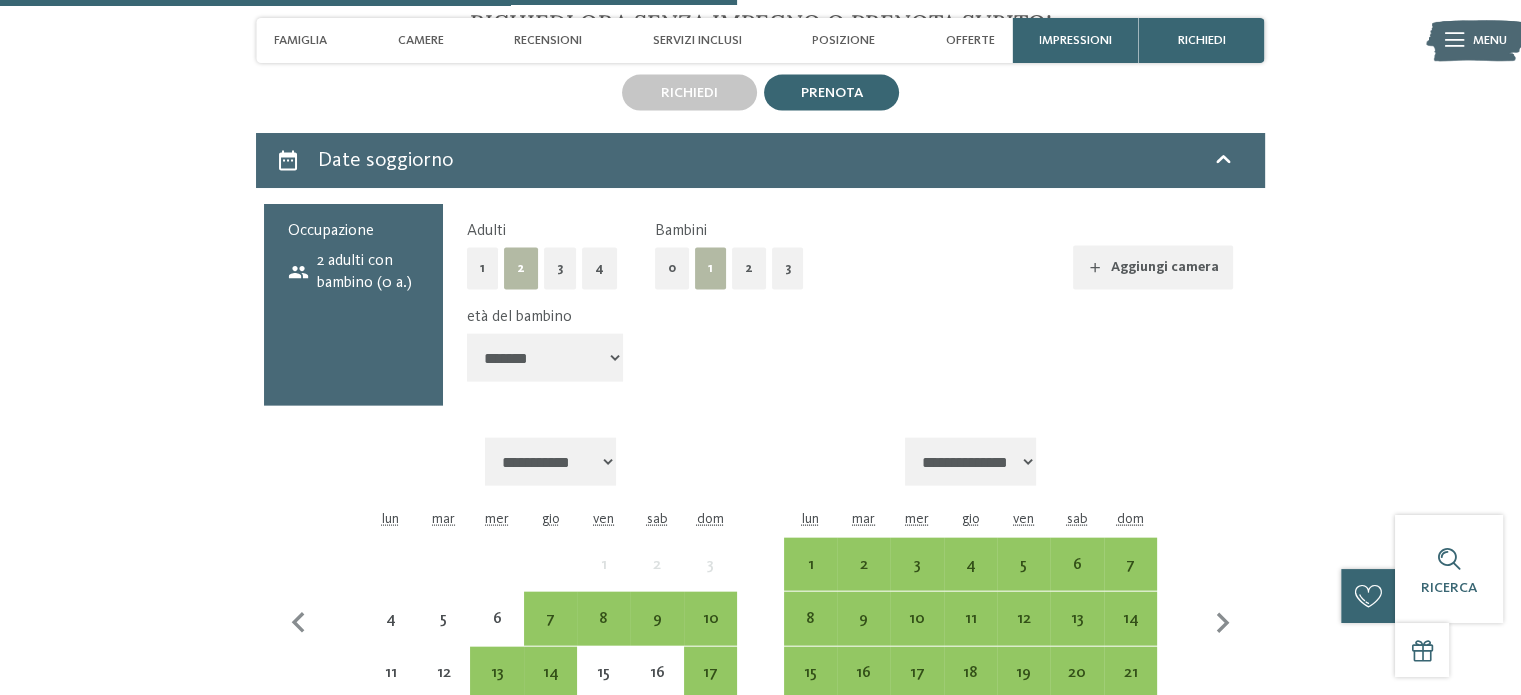 click on "**********" at bounding box center [545, 358] 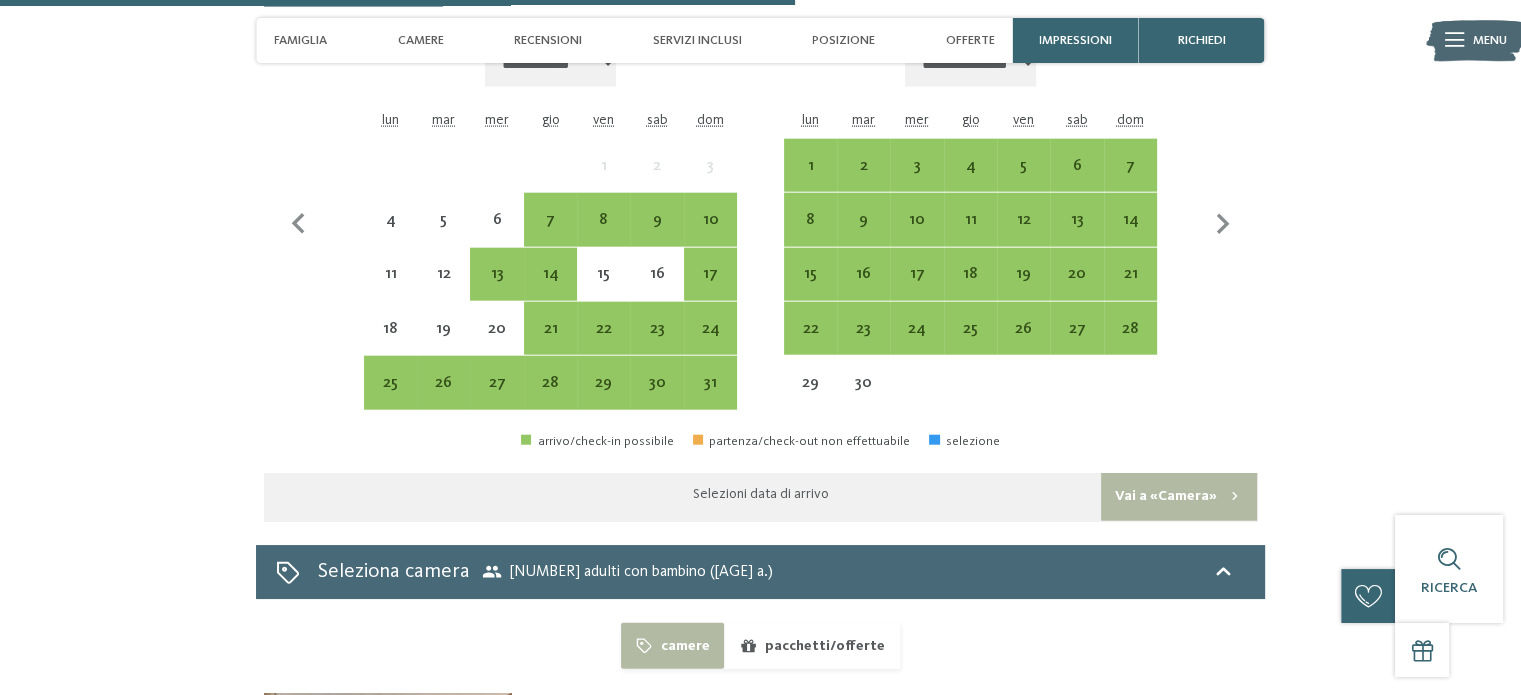scroll, scrollTop: 4785, scrollLeft: 0, axis: vertical 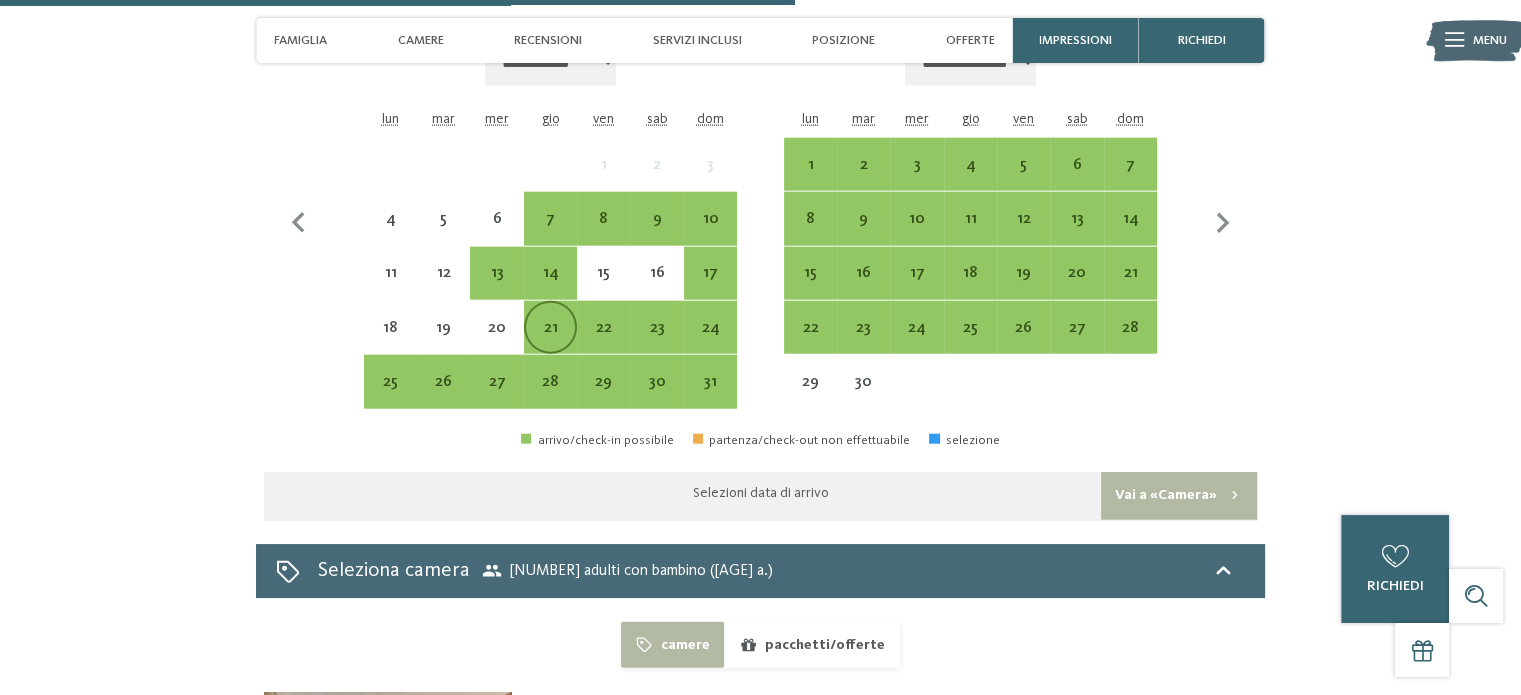 click on "21" at bounding box center (550, 344) 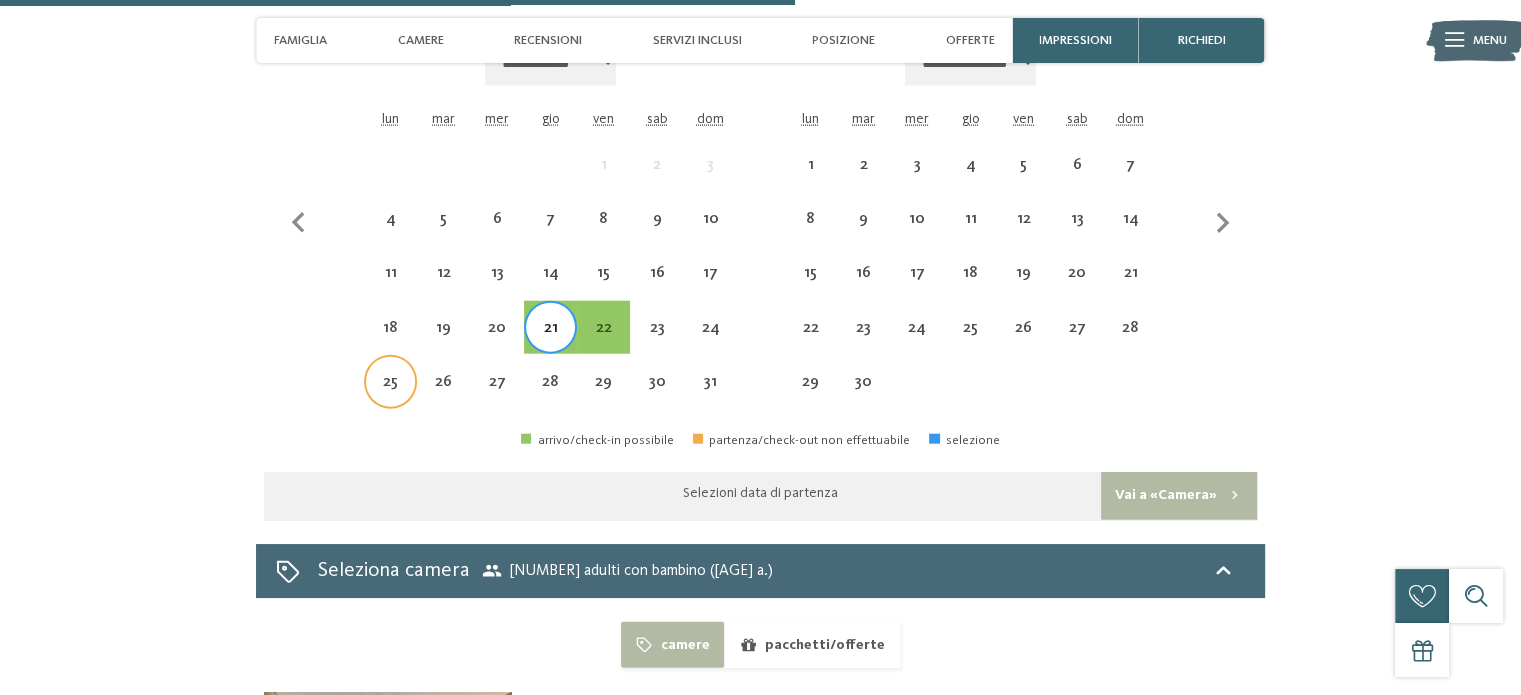 click on "25" at bounding box center [390, 398] 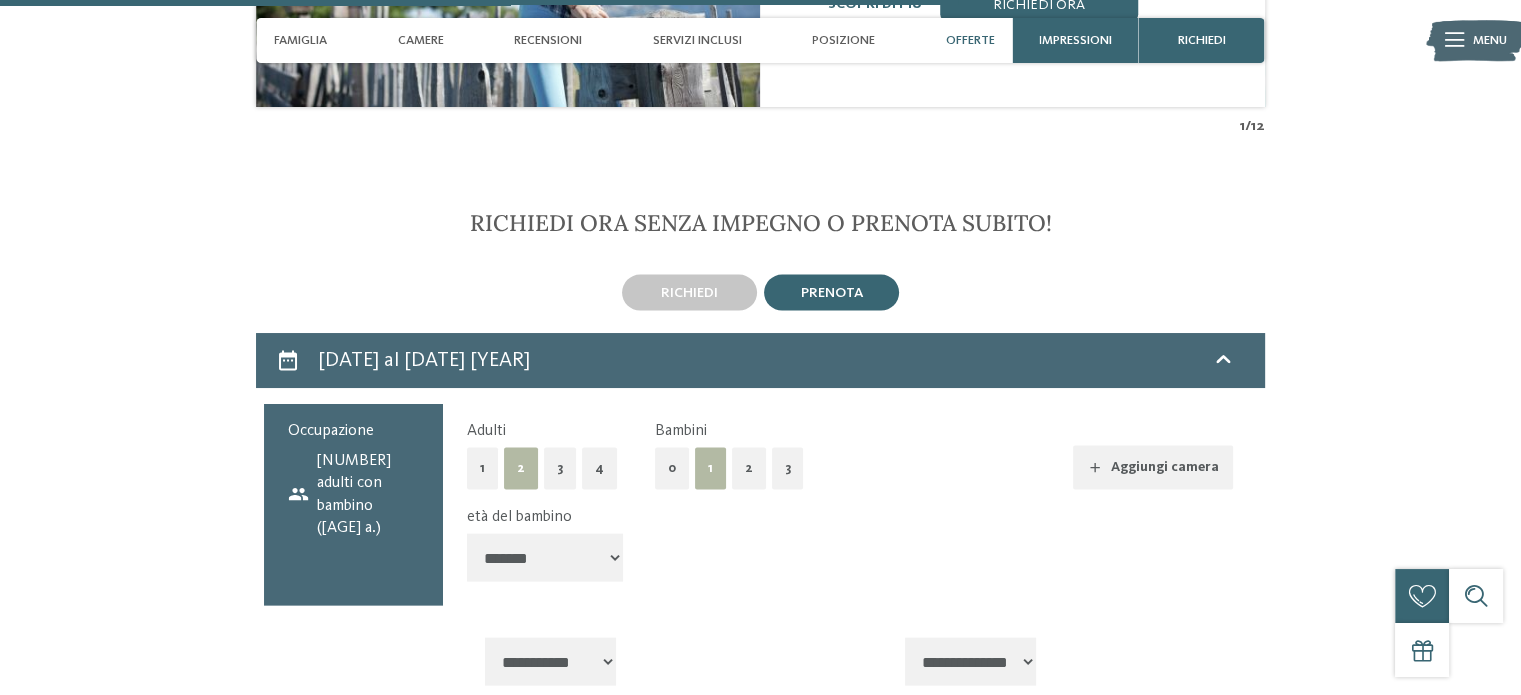 scroll, scrollTop: 3685, scrollLeft: 0, axis: vertical 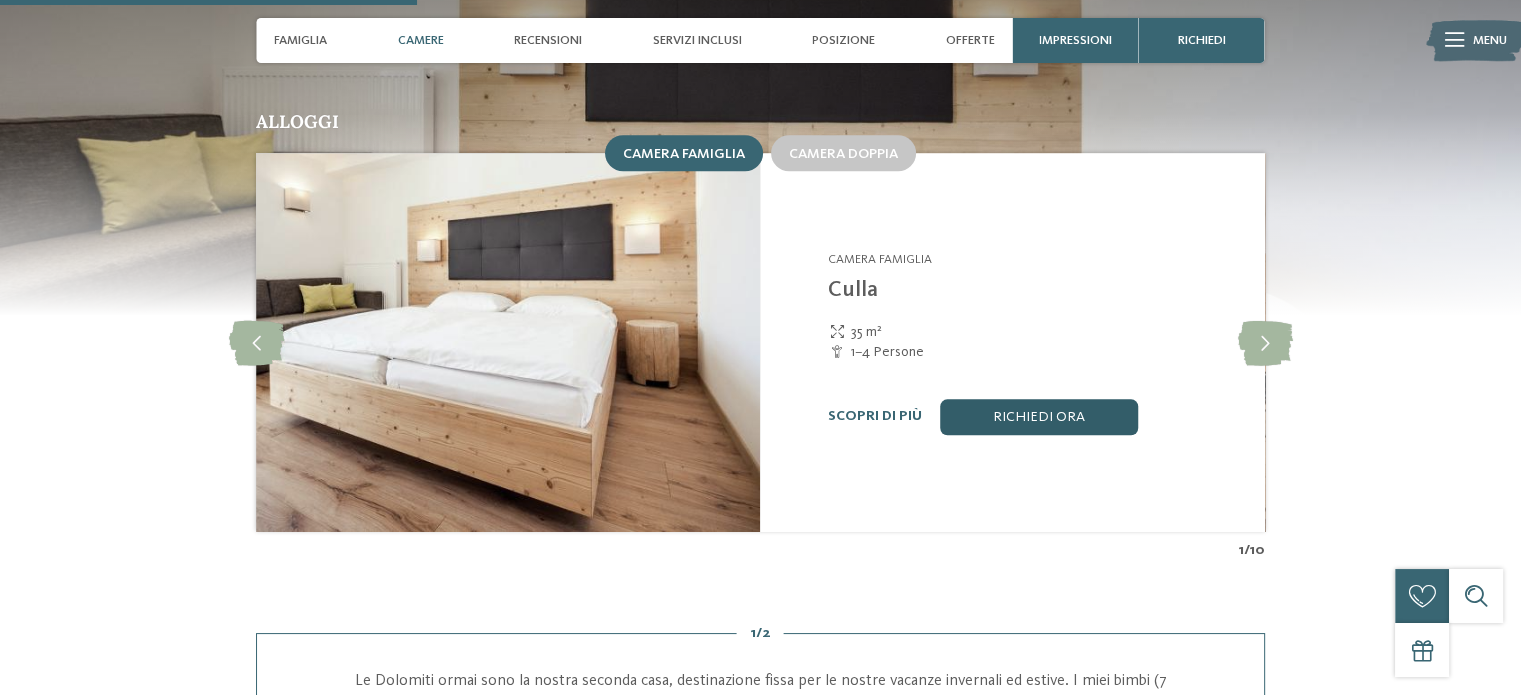 click on "Richiedi ora" at bounding box center [1039, 417] 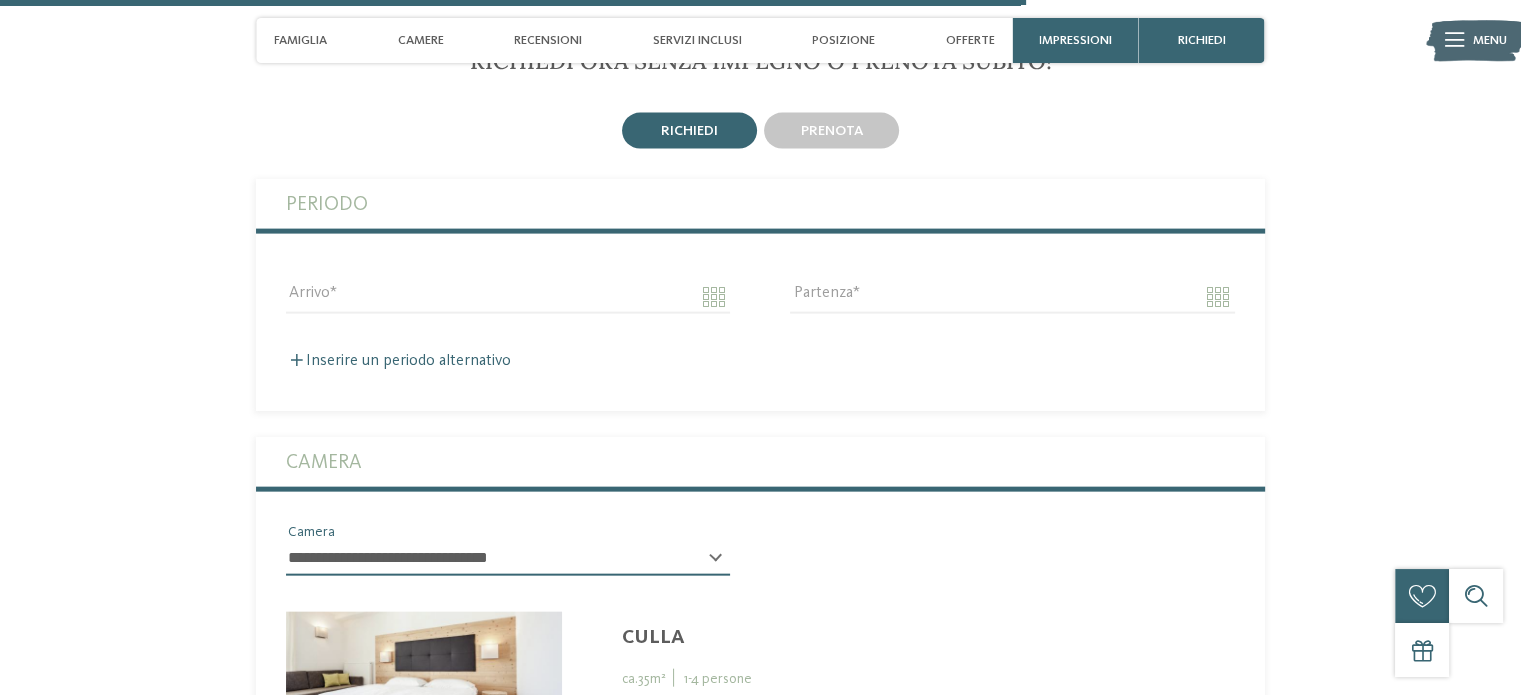 scroll, scrollTop: 4348, scrollLeft: 0, axis: vertical 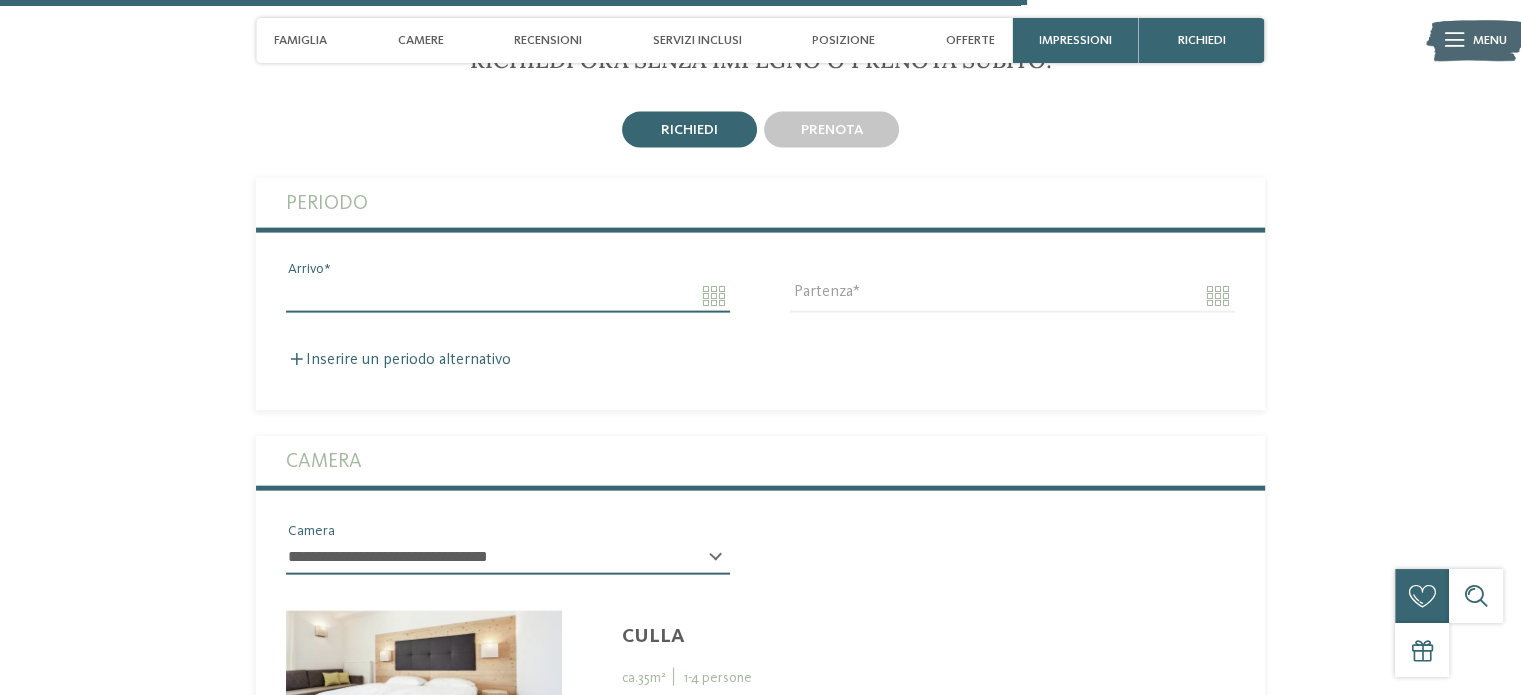 click on "Arrivo" at bounding box center [508, 296] 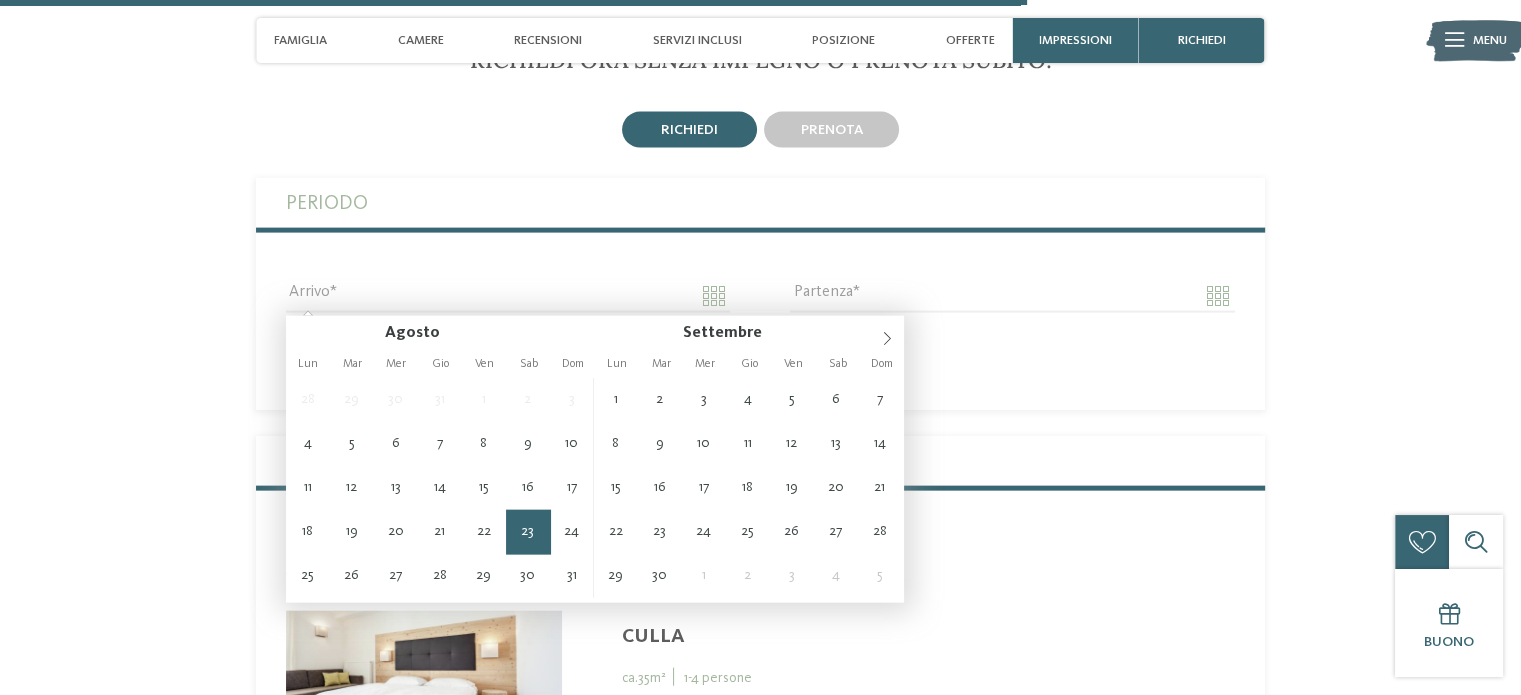 type on "**********" 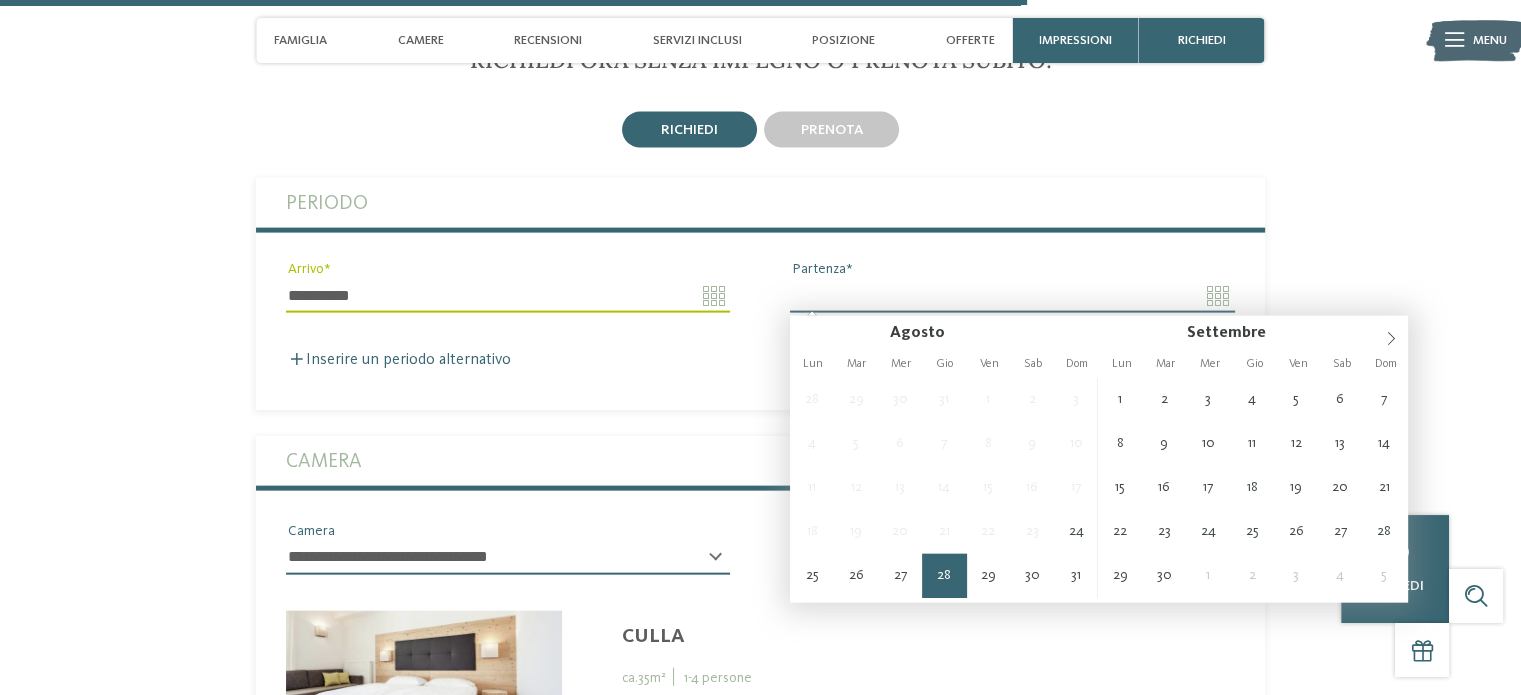 type on "**********" 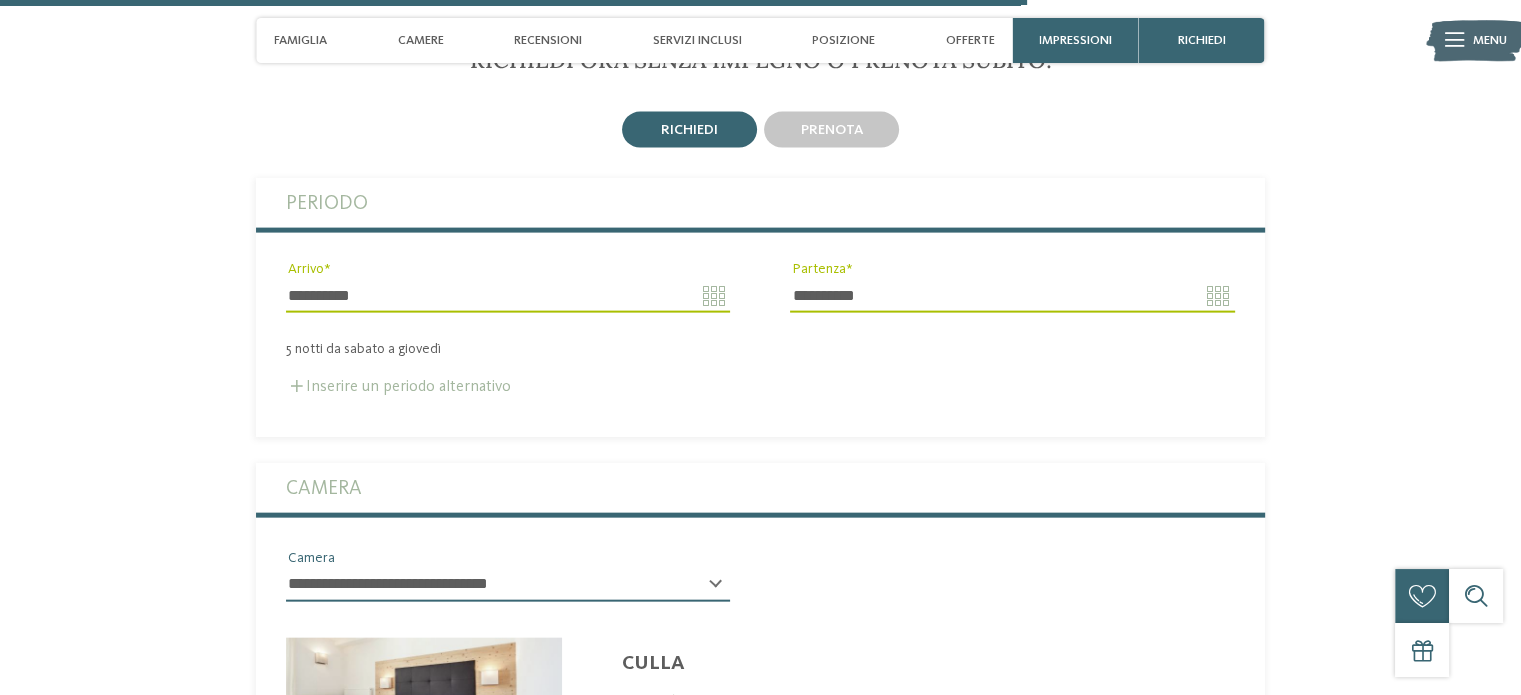 click on "Inserire un periodo alternativo" at bounding box center [398, 387] 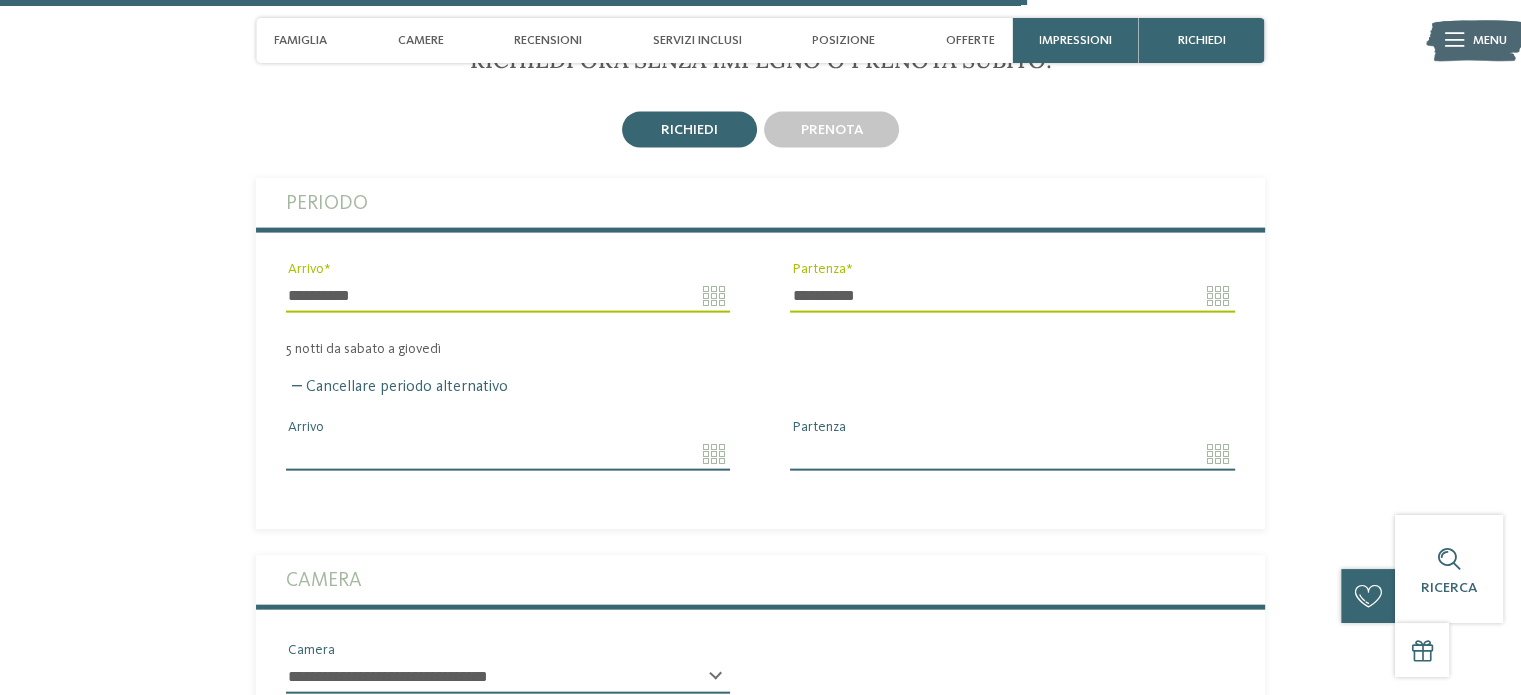 click on "Arrivo" at bounding box center (508, 454) 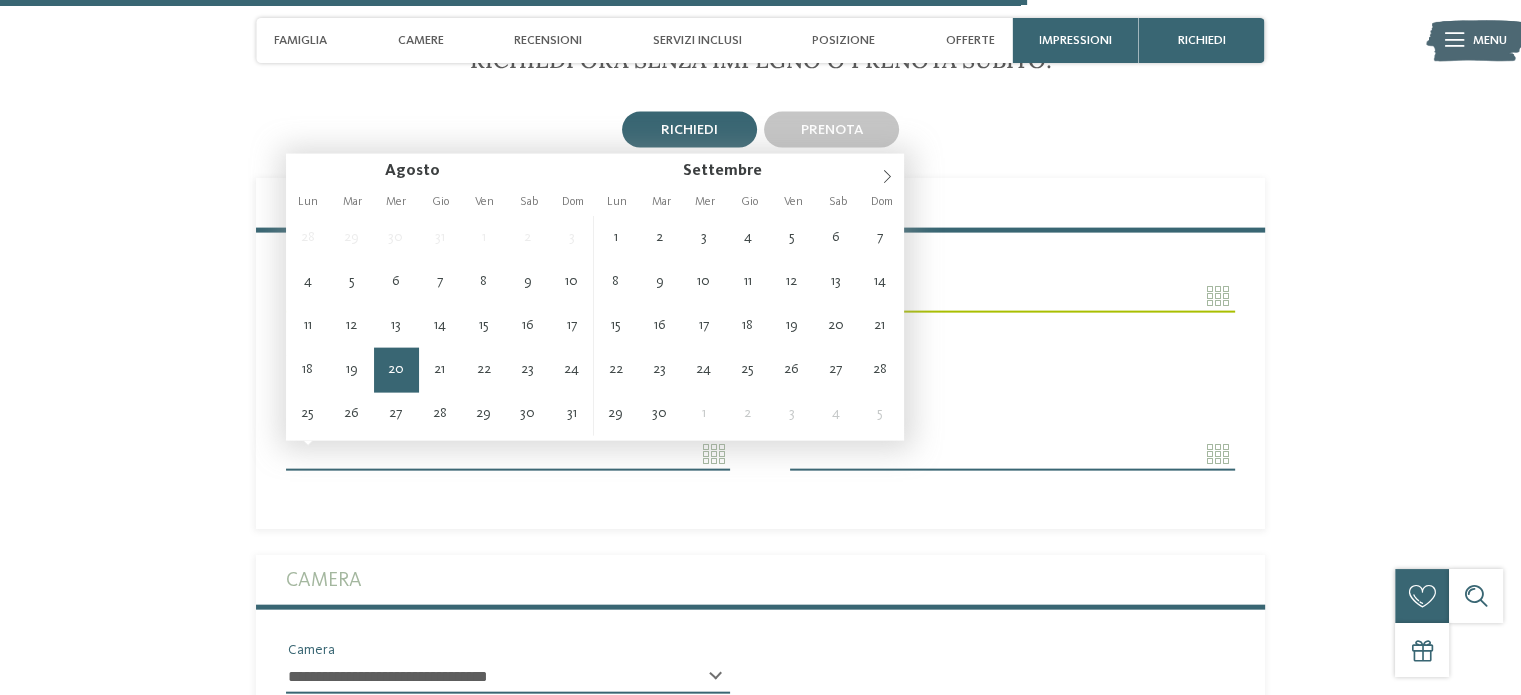 type on "**********" 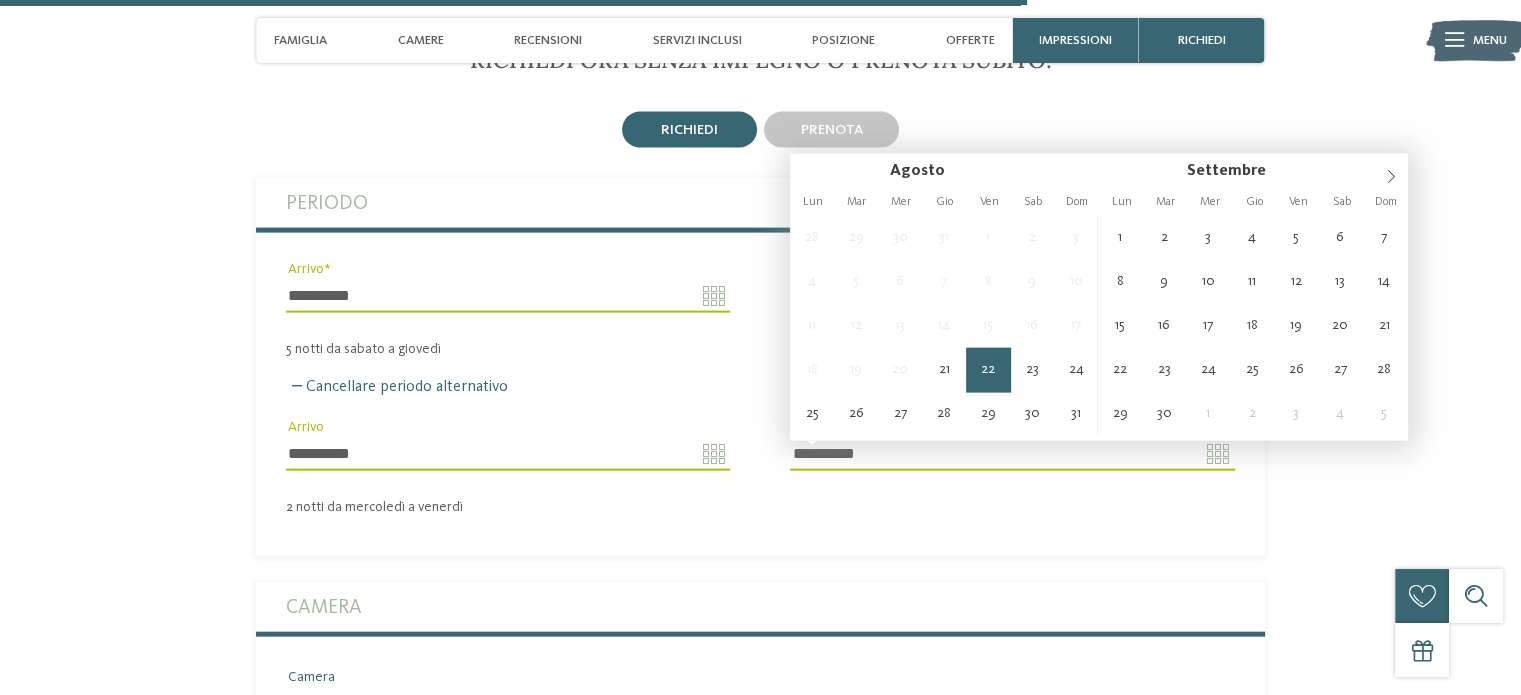 click on "**********" at bounding box center (1012, 454) 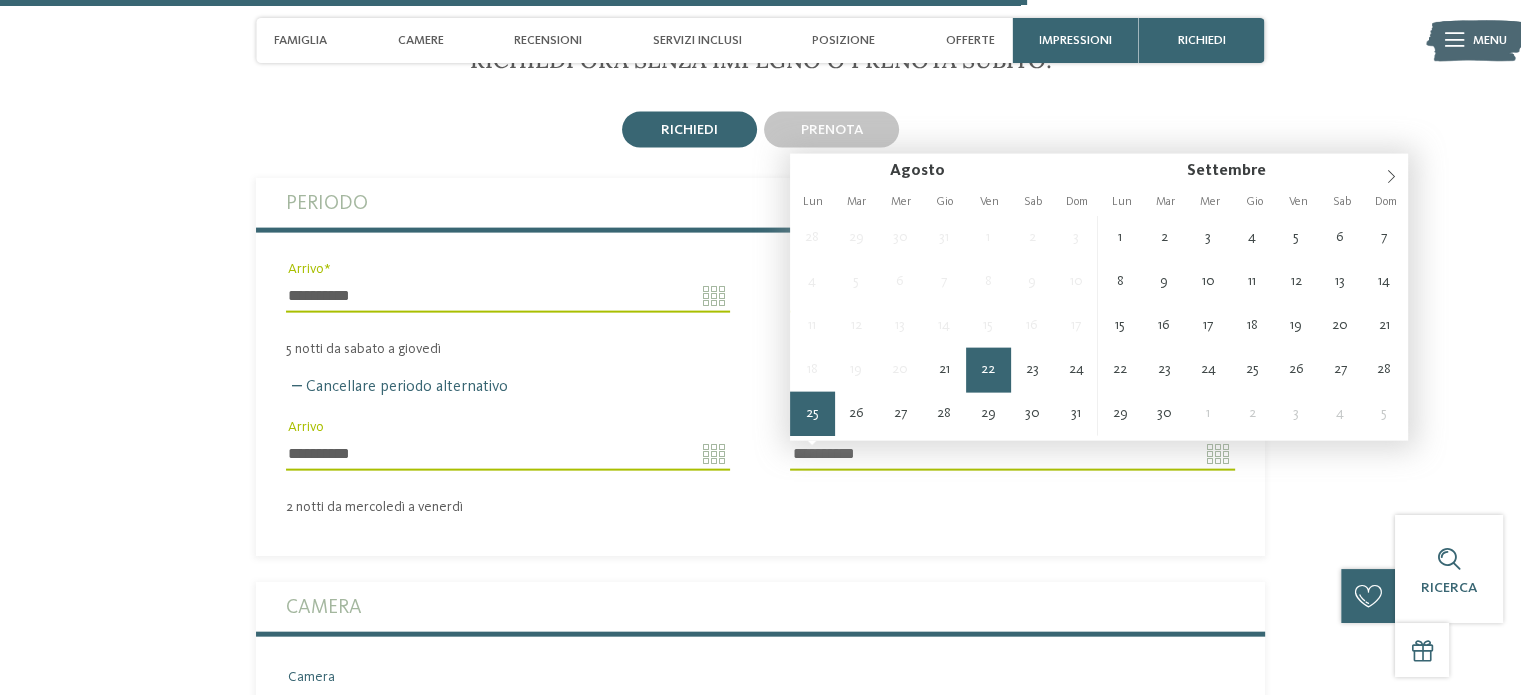 type on "**********" 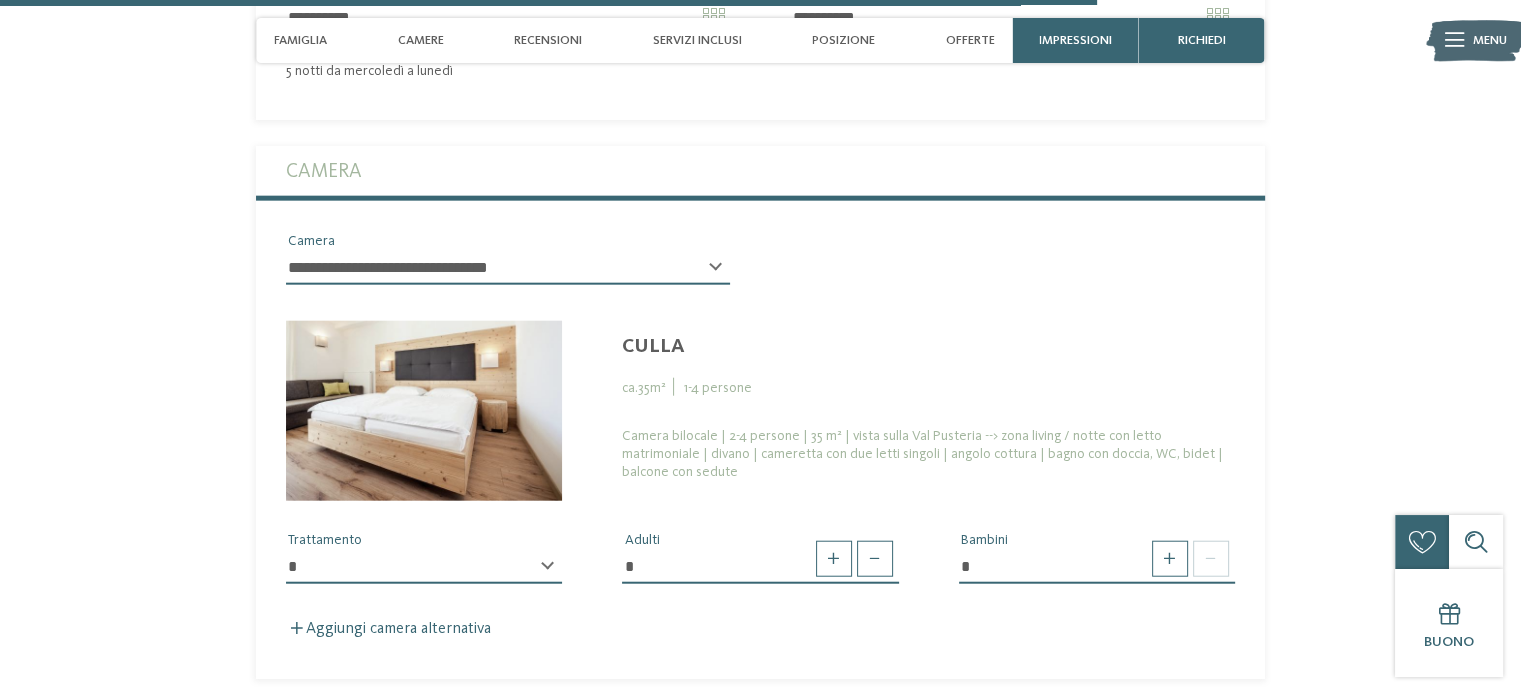 scroll, scrollTop: 4748, scrollLeft: 0, axis: vertical 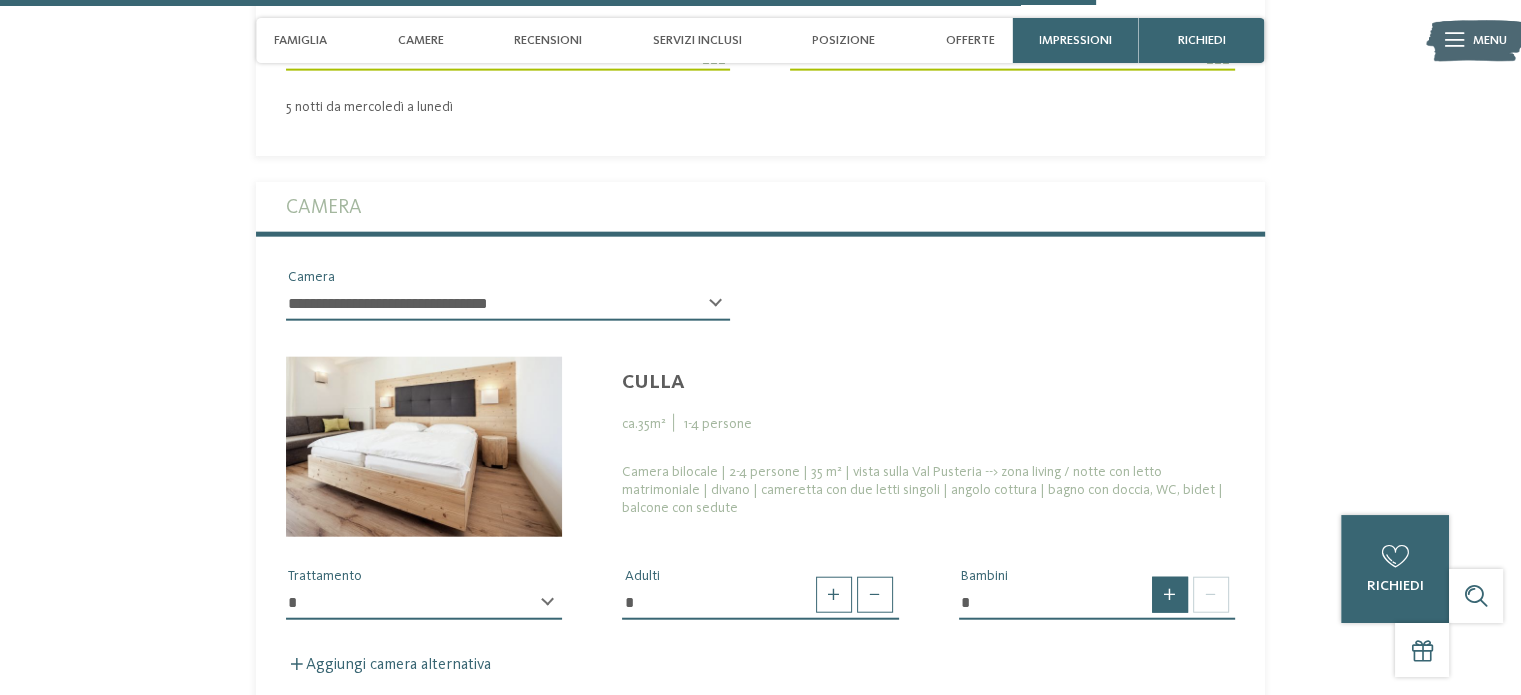 click at bounding box center [1170, 595] 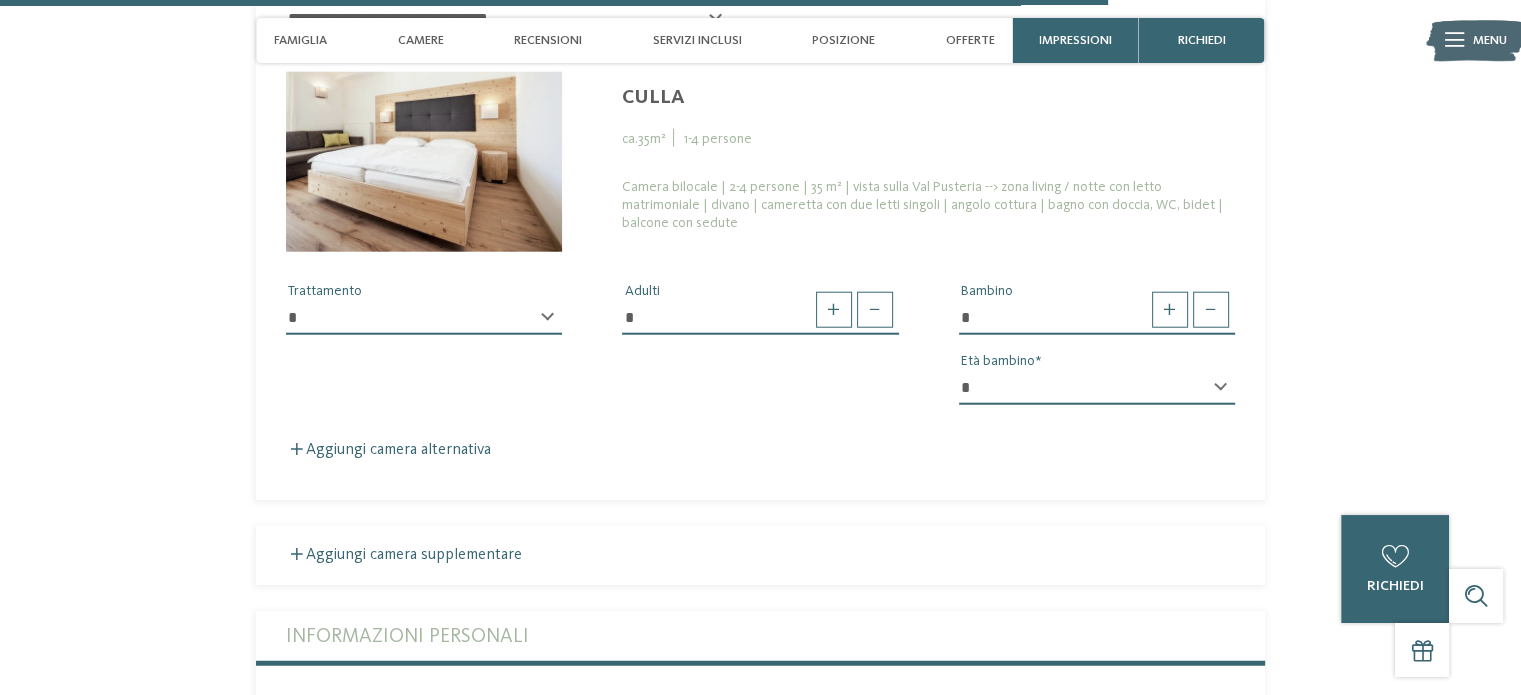 scroll, scrollTop: 5048, scrollLeft: 0, axis: vertical 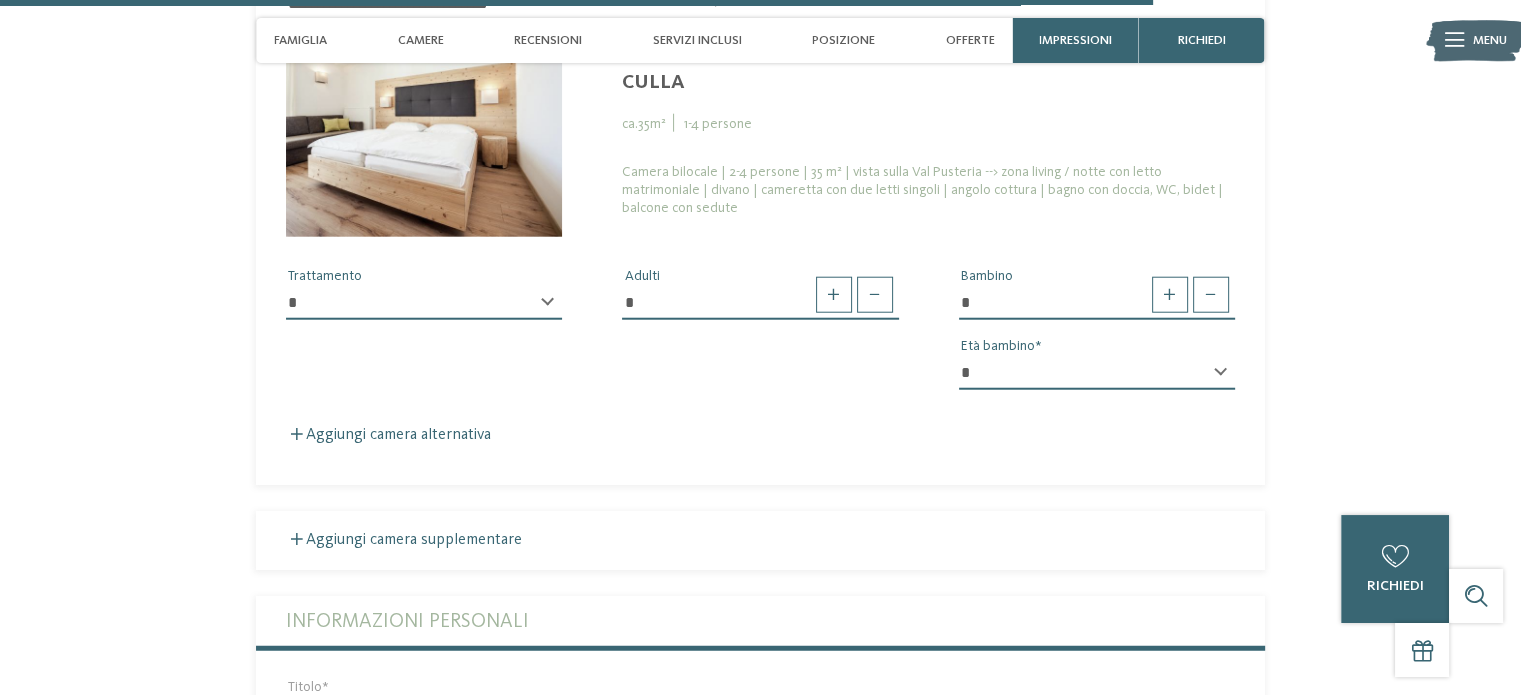 click on "* * * * * * * * * * * ** ** ** ** ** ** ** **" at bounding box center [1097, 373] 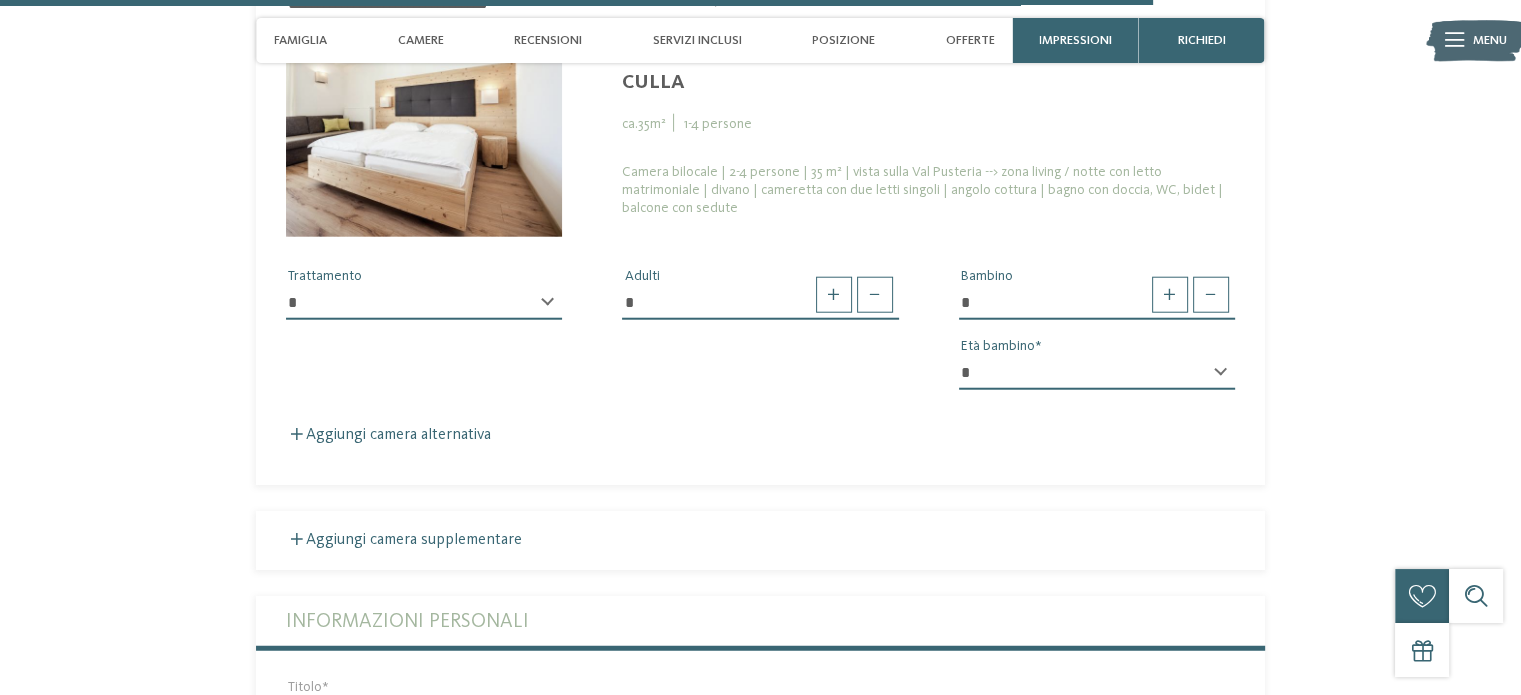 select on "**" 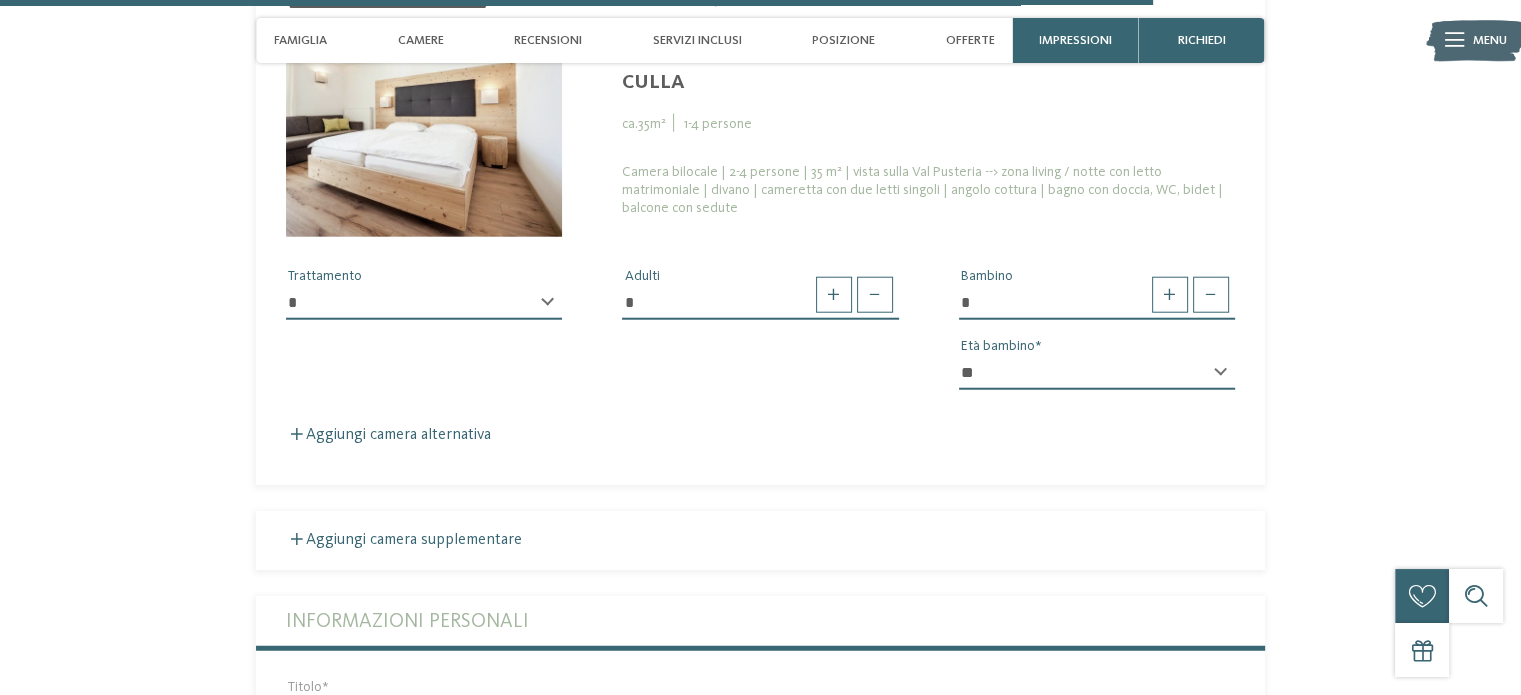 click on "* * * * * * * * * * * ** ** ** ** ** ** ** **" at bounding box center [1097, 373] 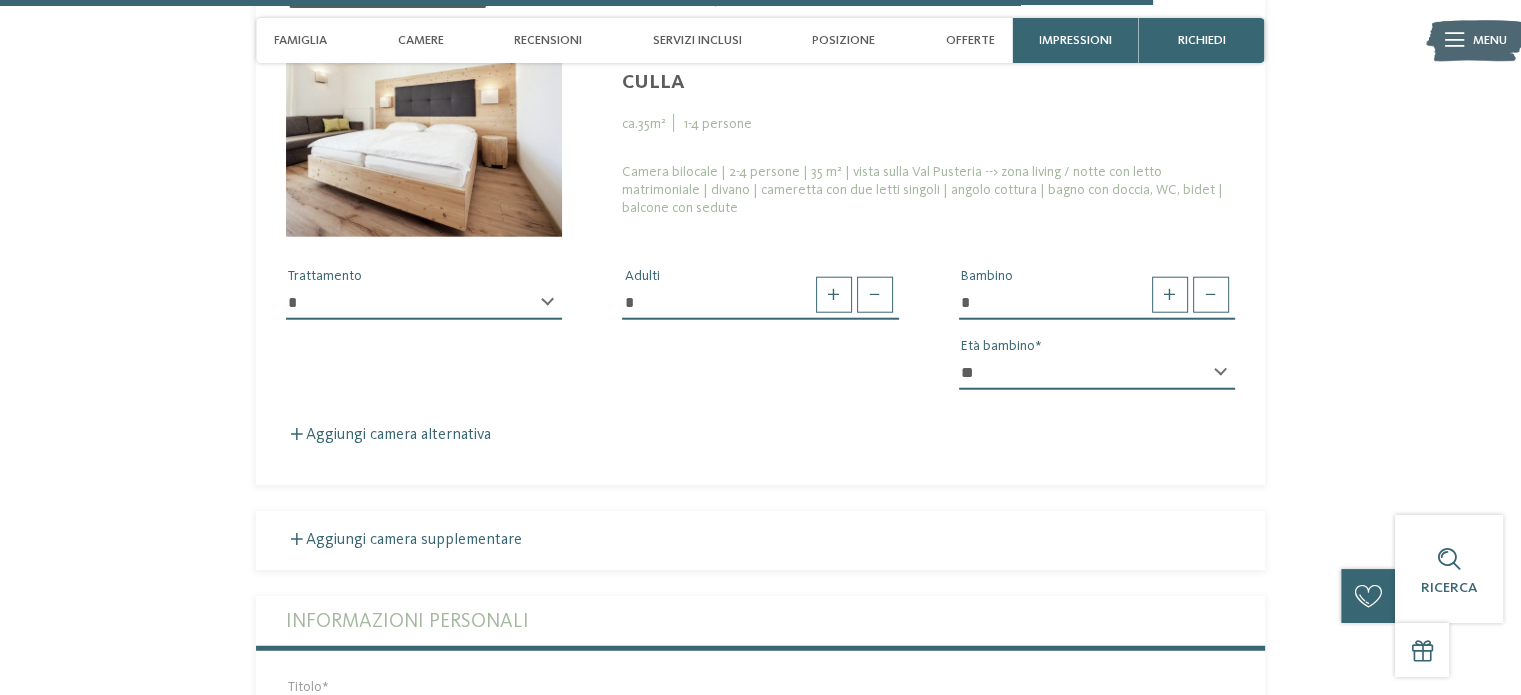 click on "**********" at bounding box center [424, 303] 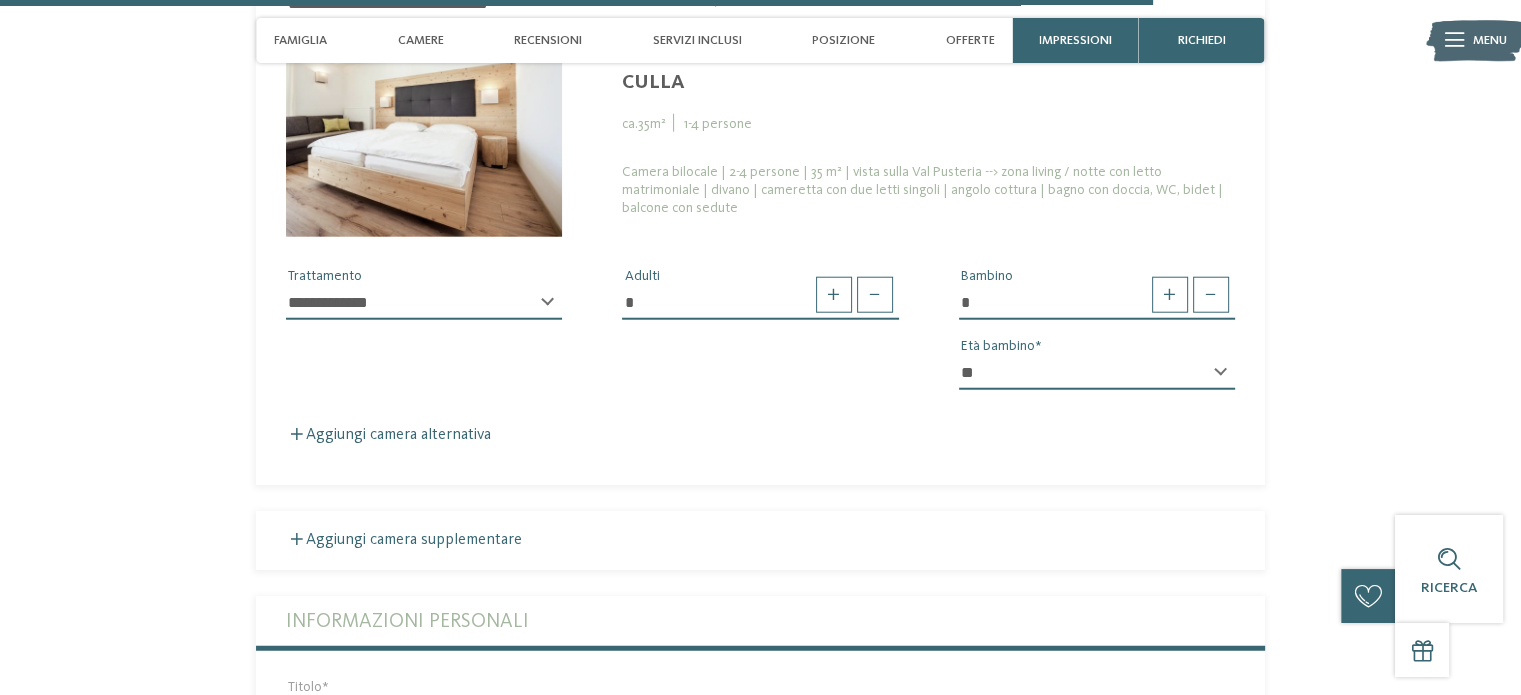 click on "**********" at bounding box center [424, 303] 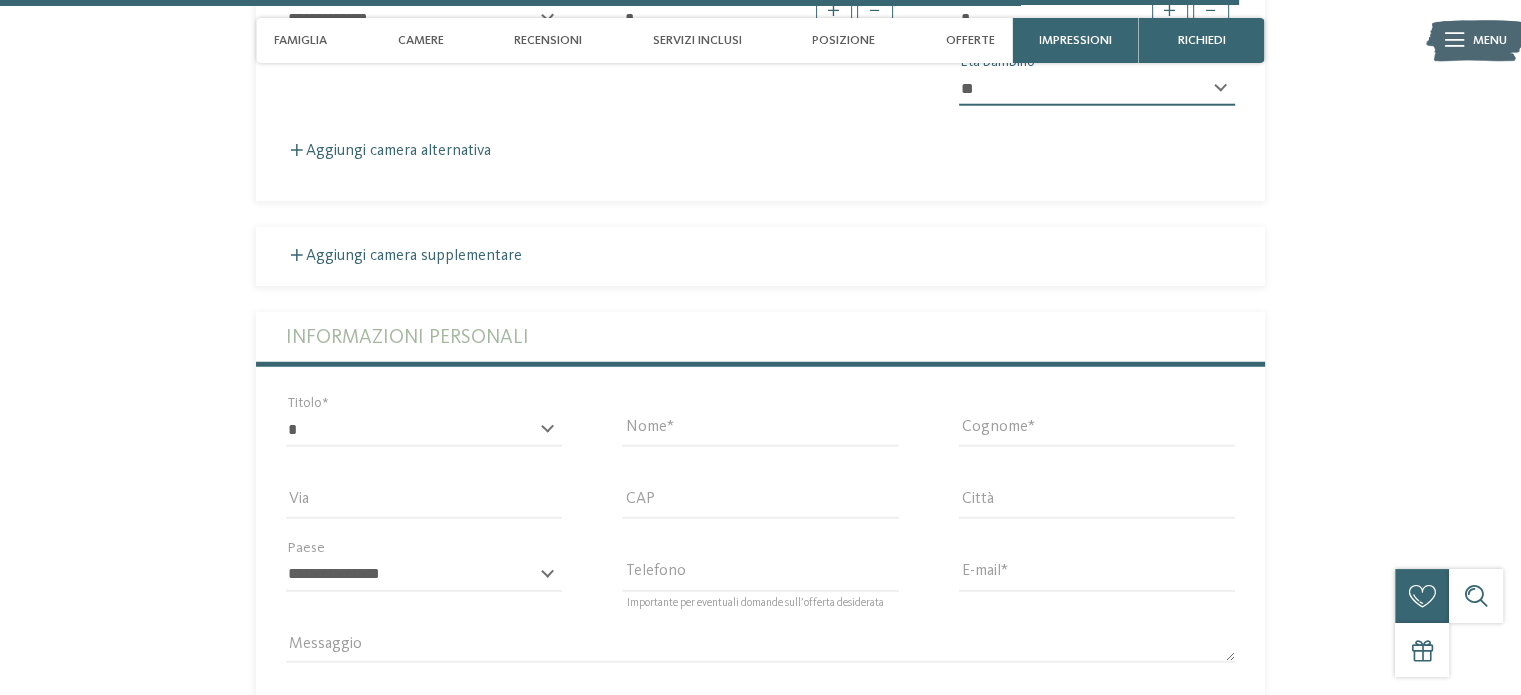 scroll, scrollTop: 5448, scrollLeft: 0, axis: vertical 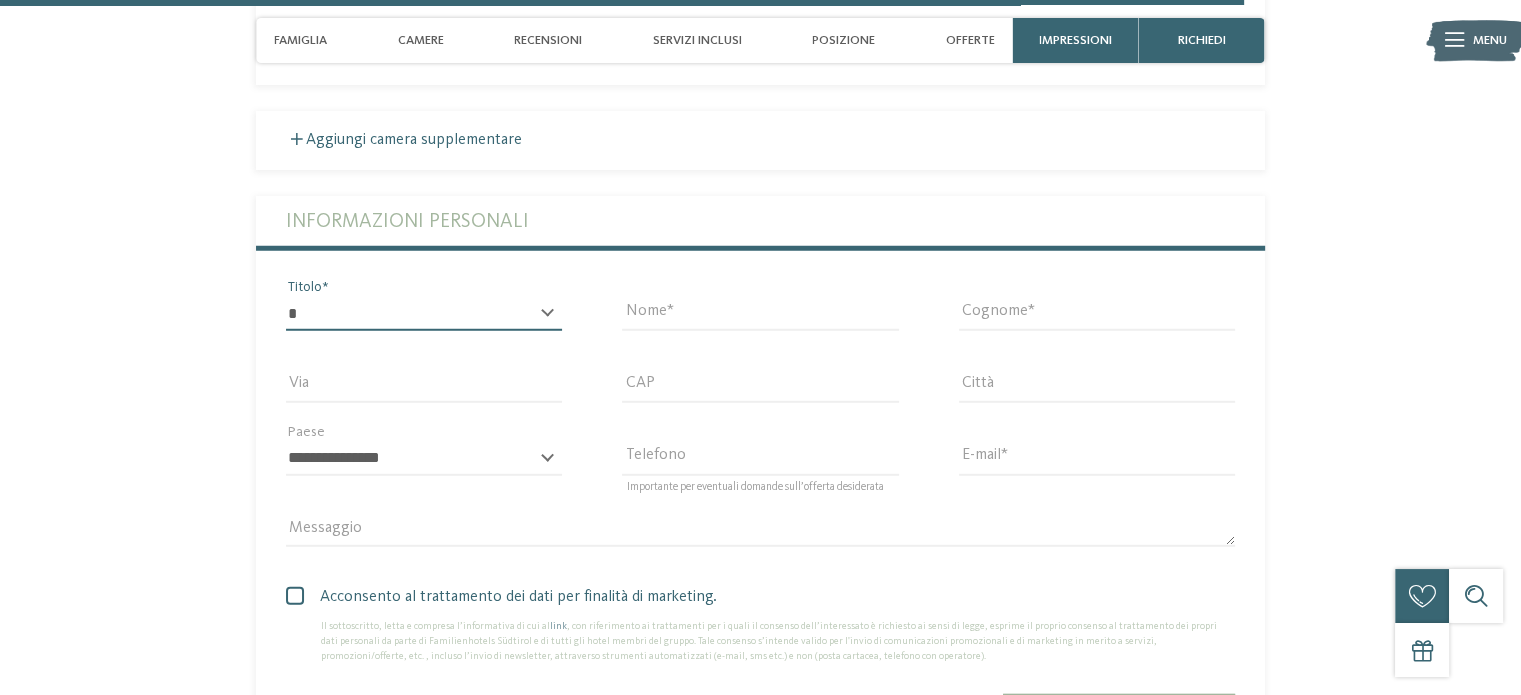 click on "* ****** ******* ******** ******" at bounding box center [424, 314] 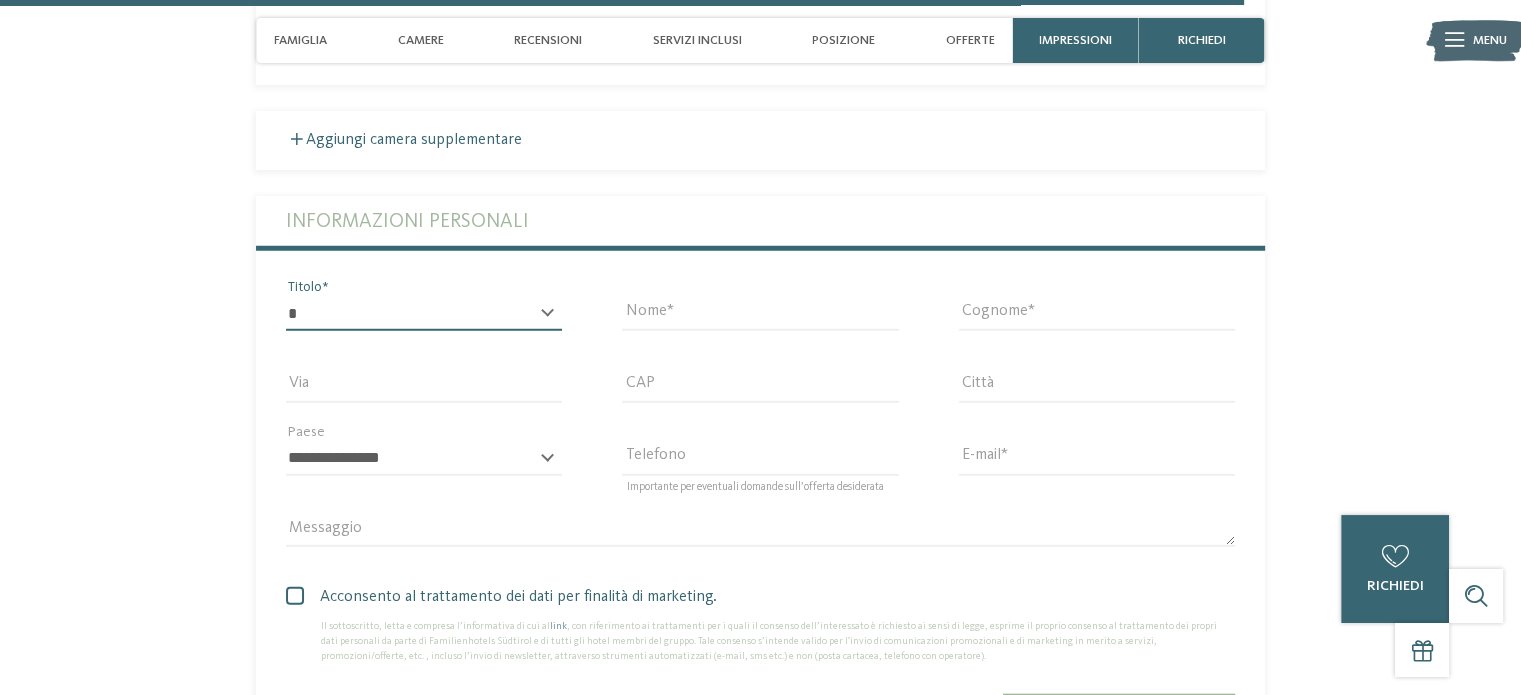 select on "*" 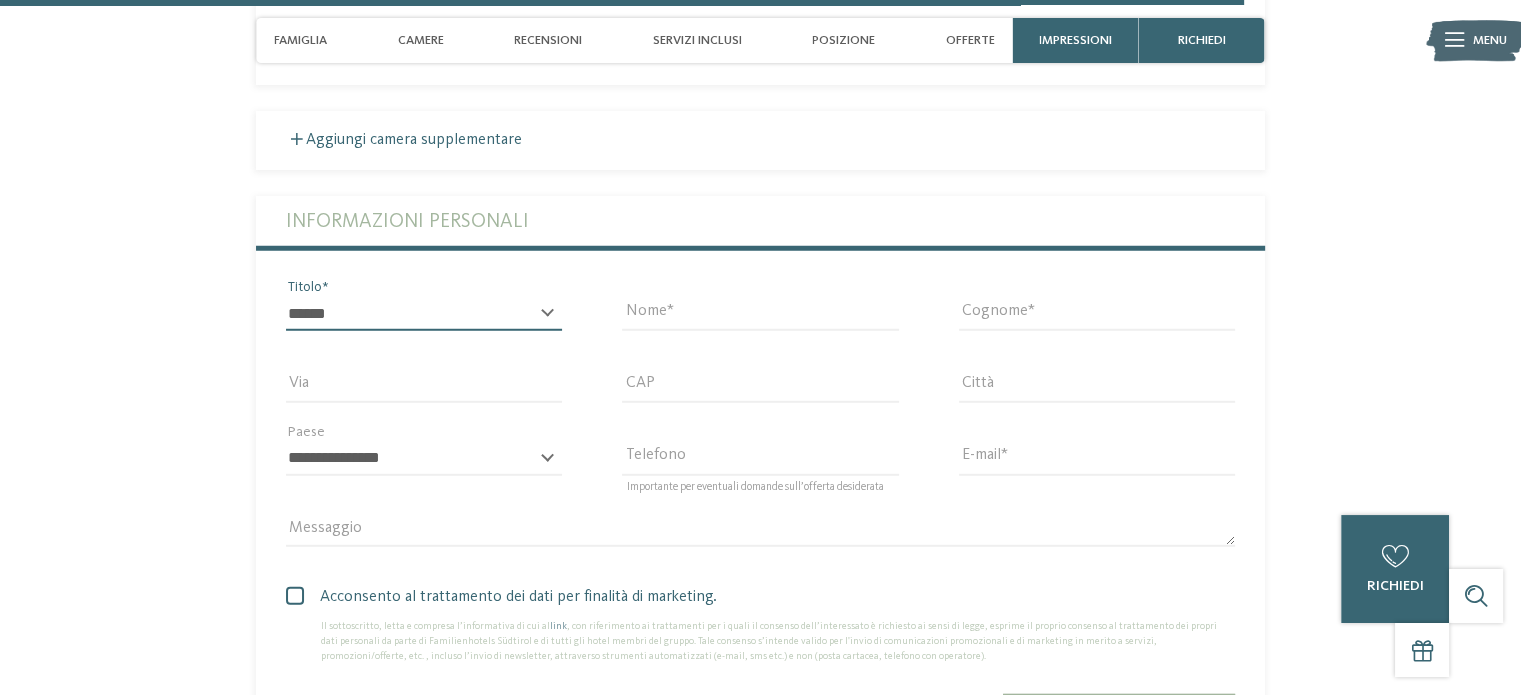 click on "* ****** ******* ******** ******" at bounding box center (424, 314) 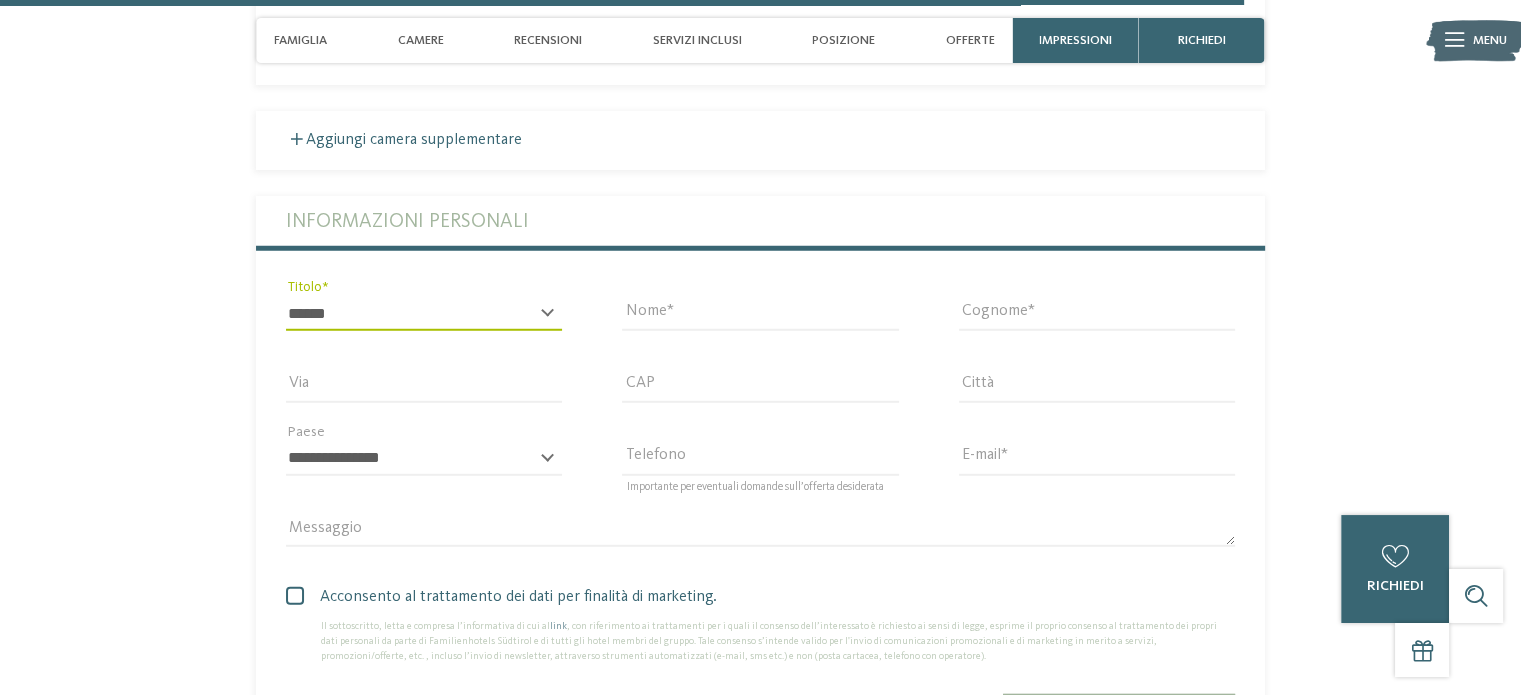 click on "Nome" at bounding box center (760, 313) 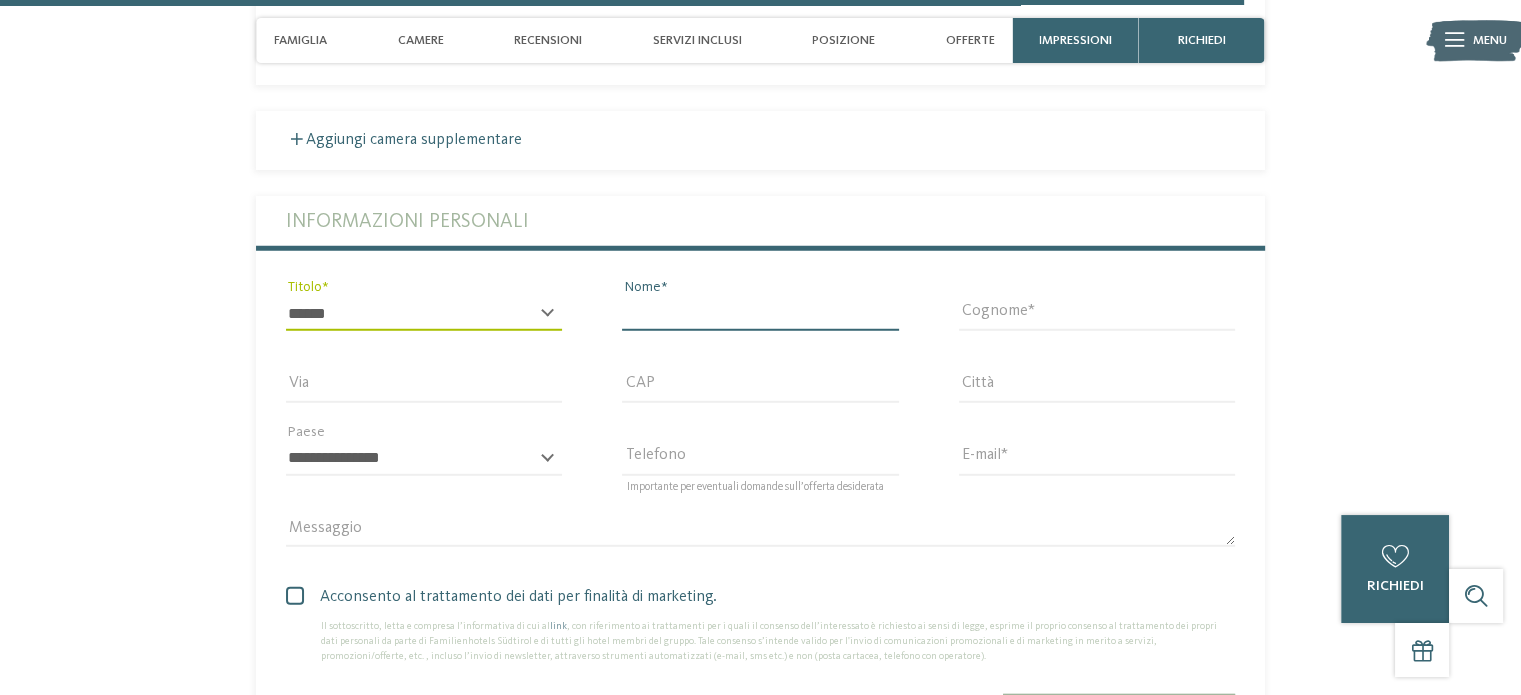 click on "Nome" at bounding box center [760, 314] 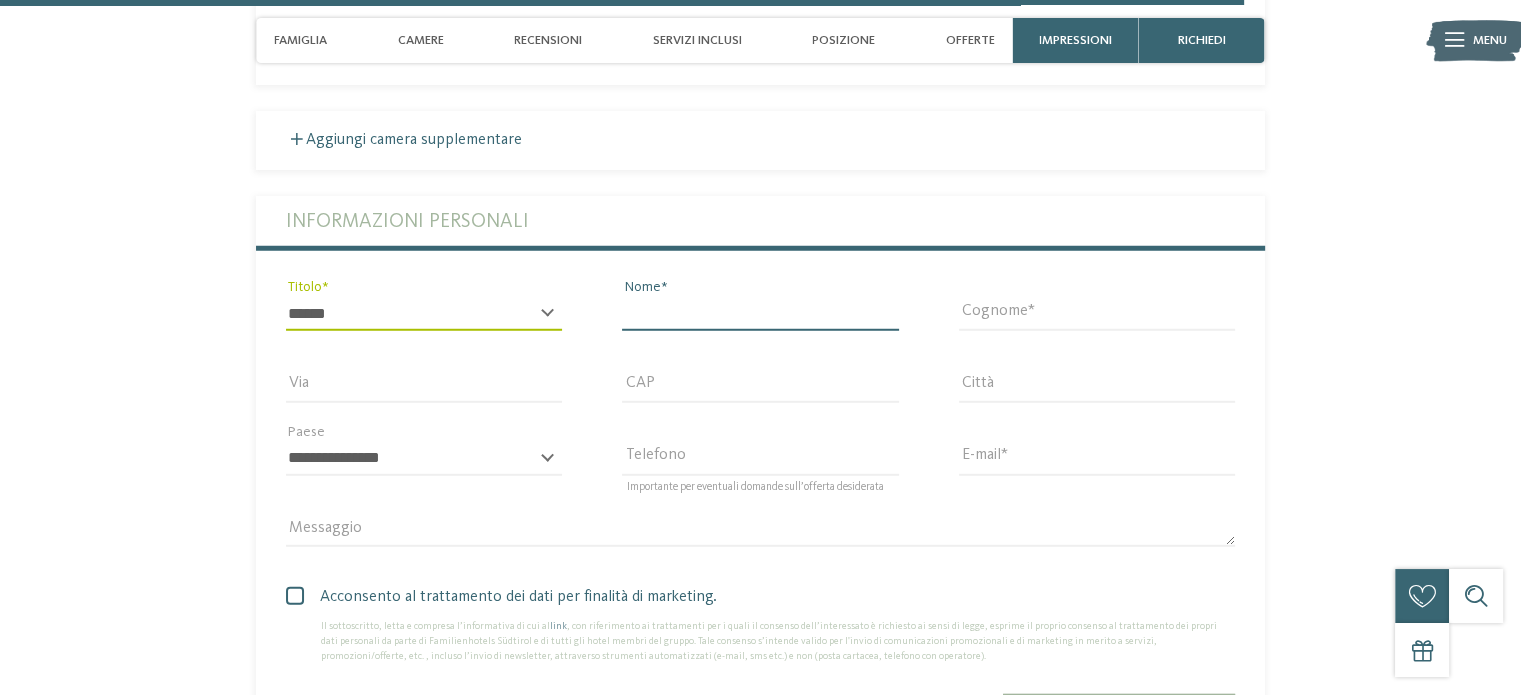 type on "*****" 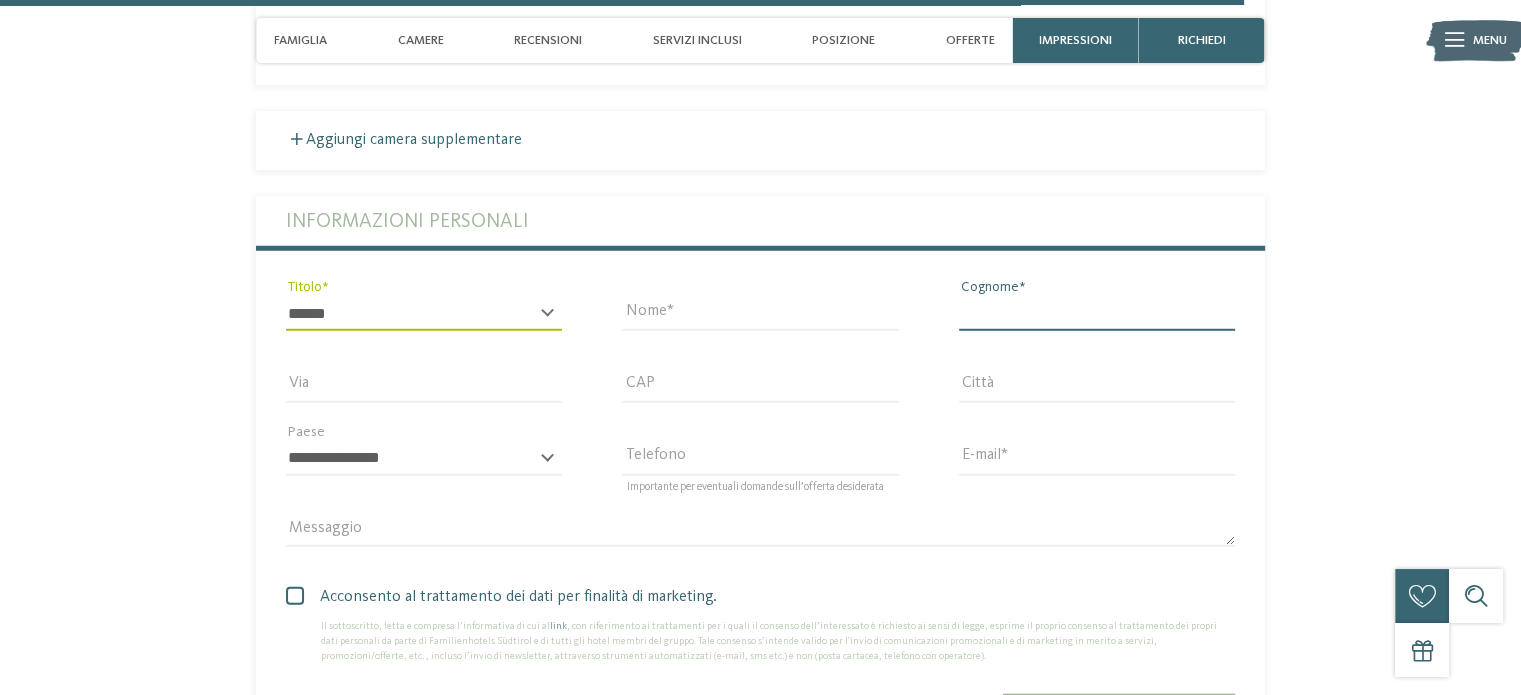 type on "*******" 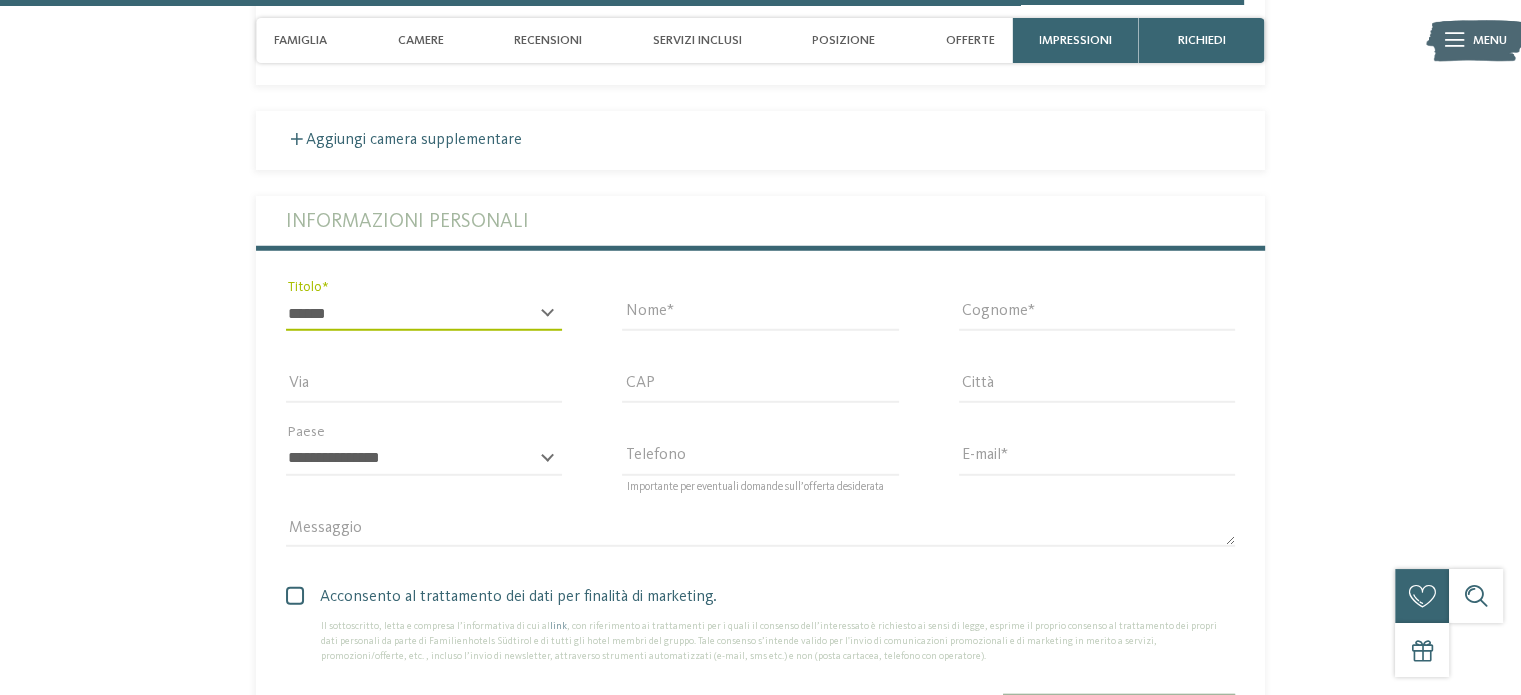 type on "**********" 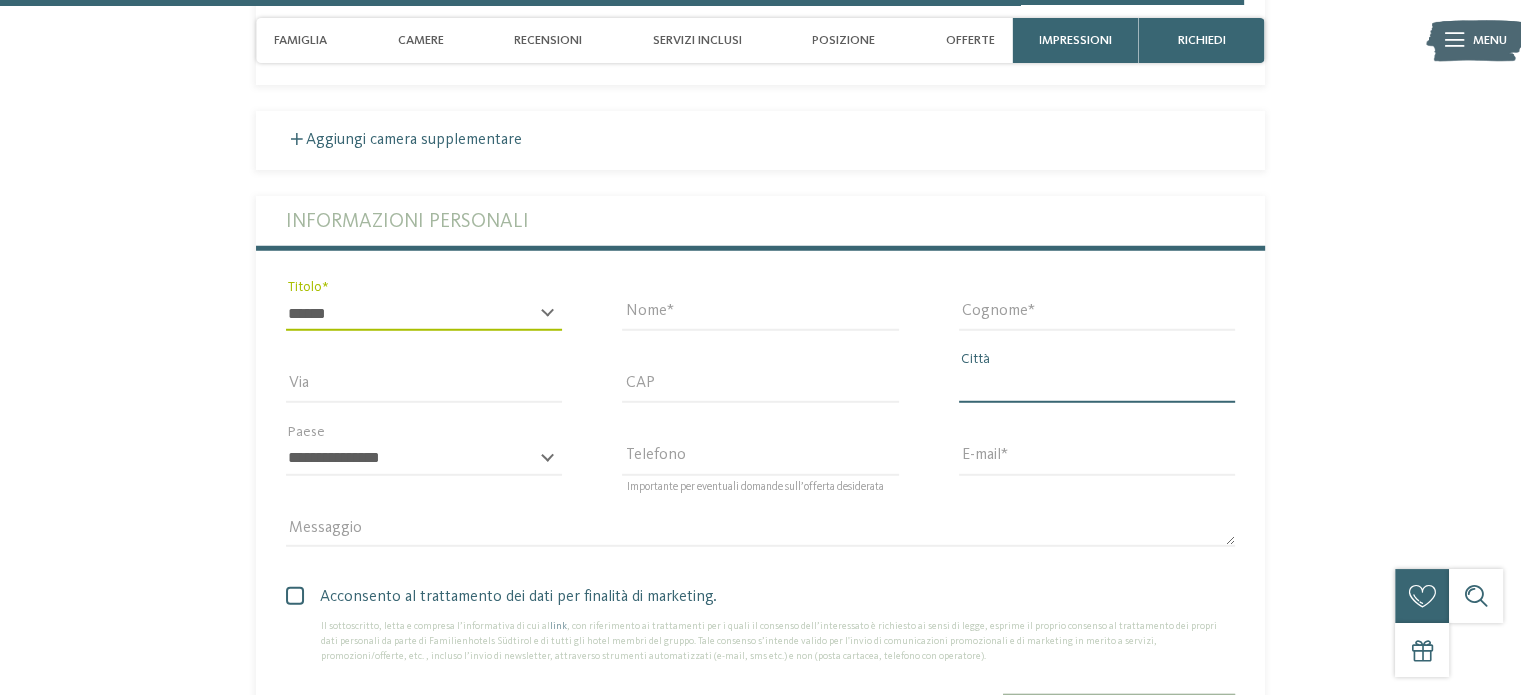 type on "******" 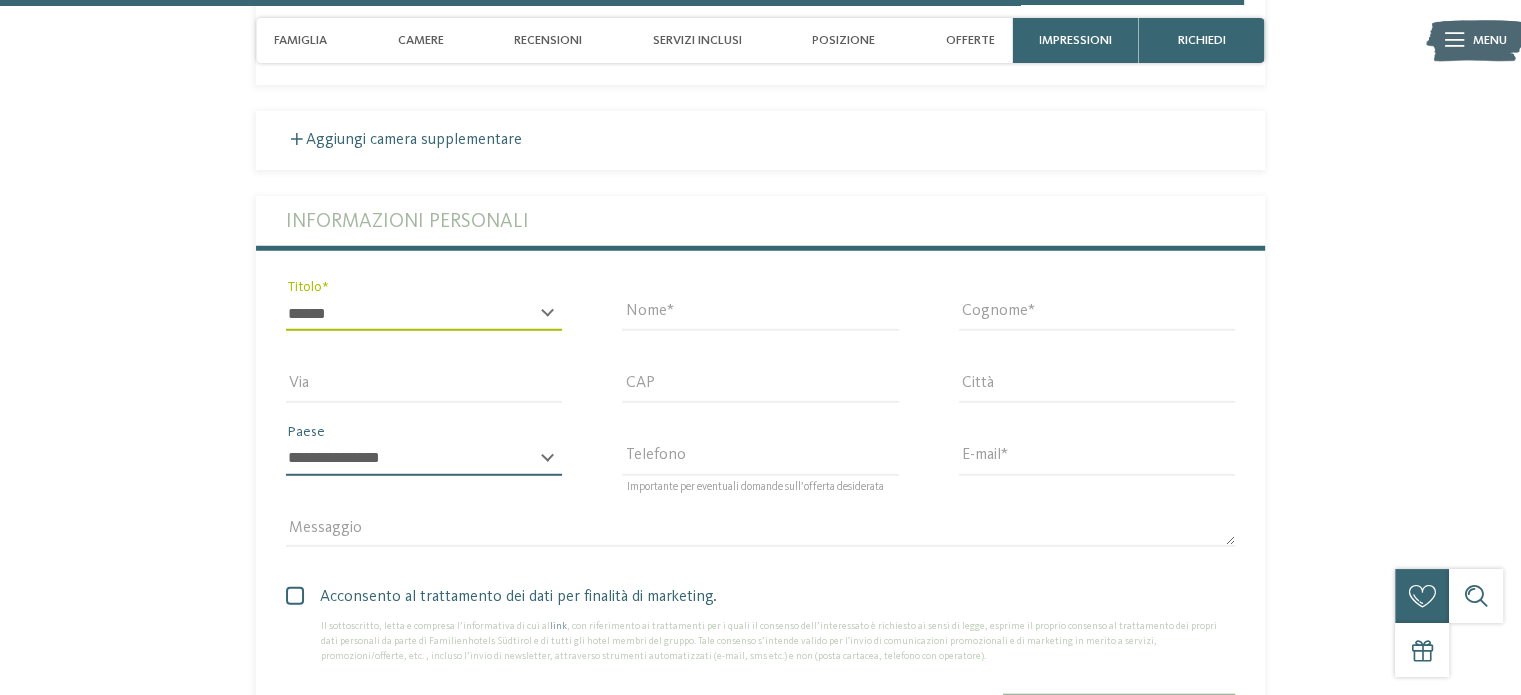select on "**" 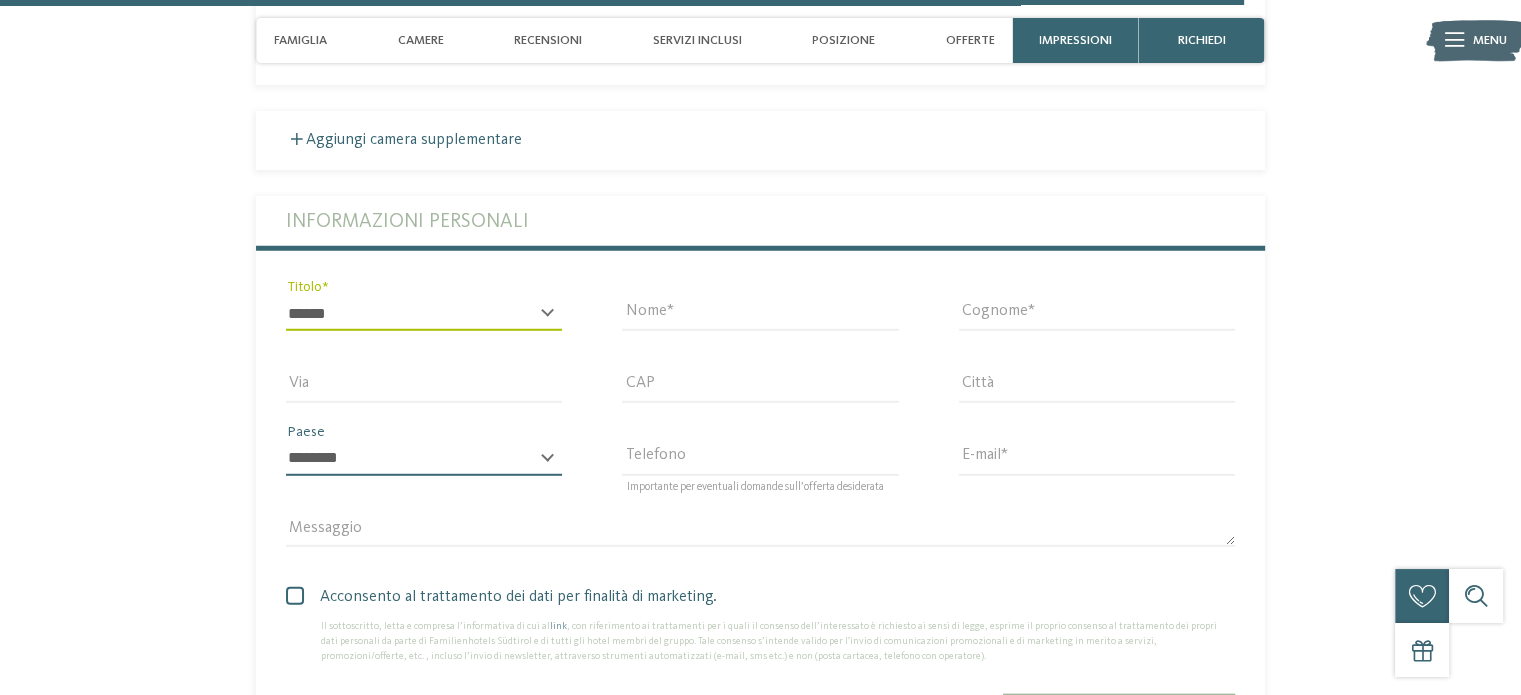 type on "**********" 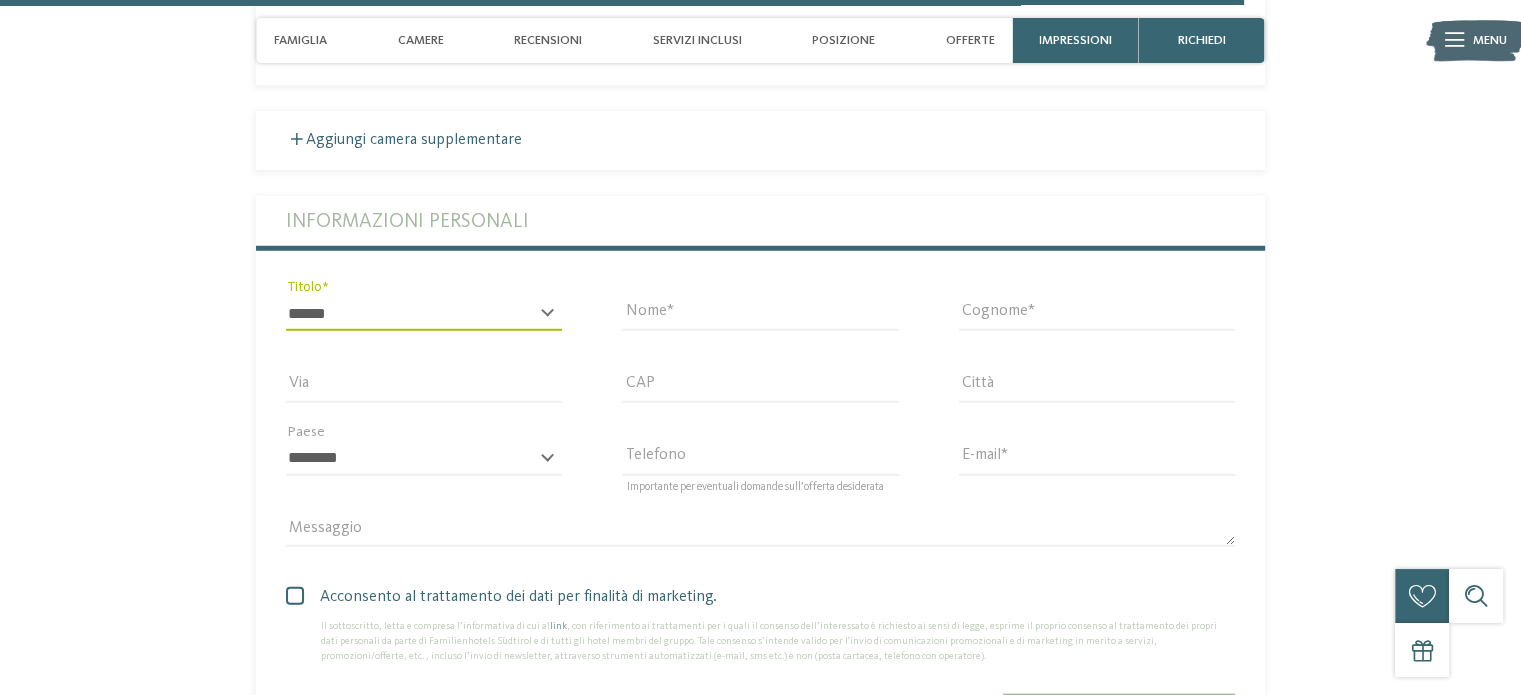 type on "**********" 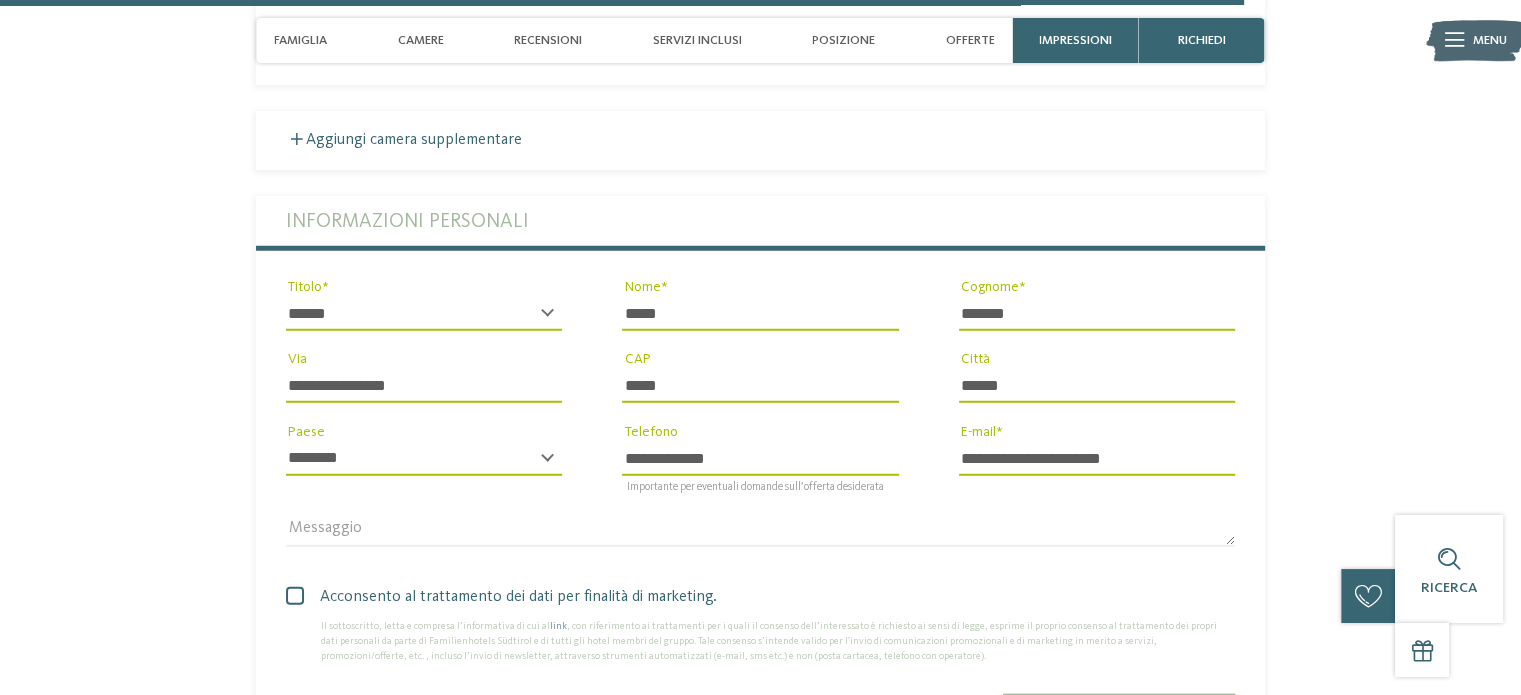 click at bounding box center [295, 596] 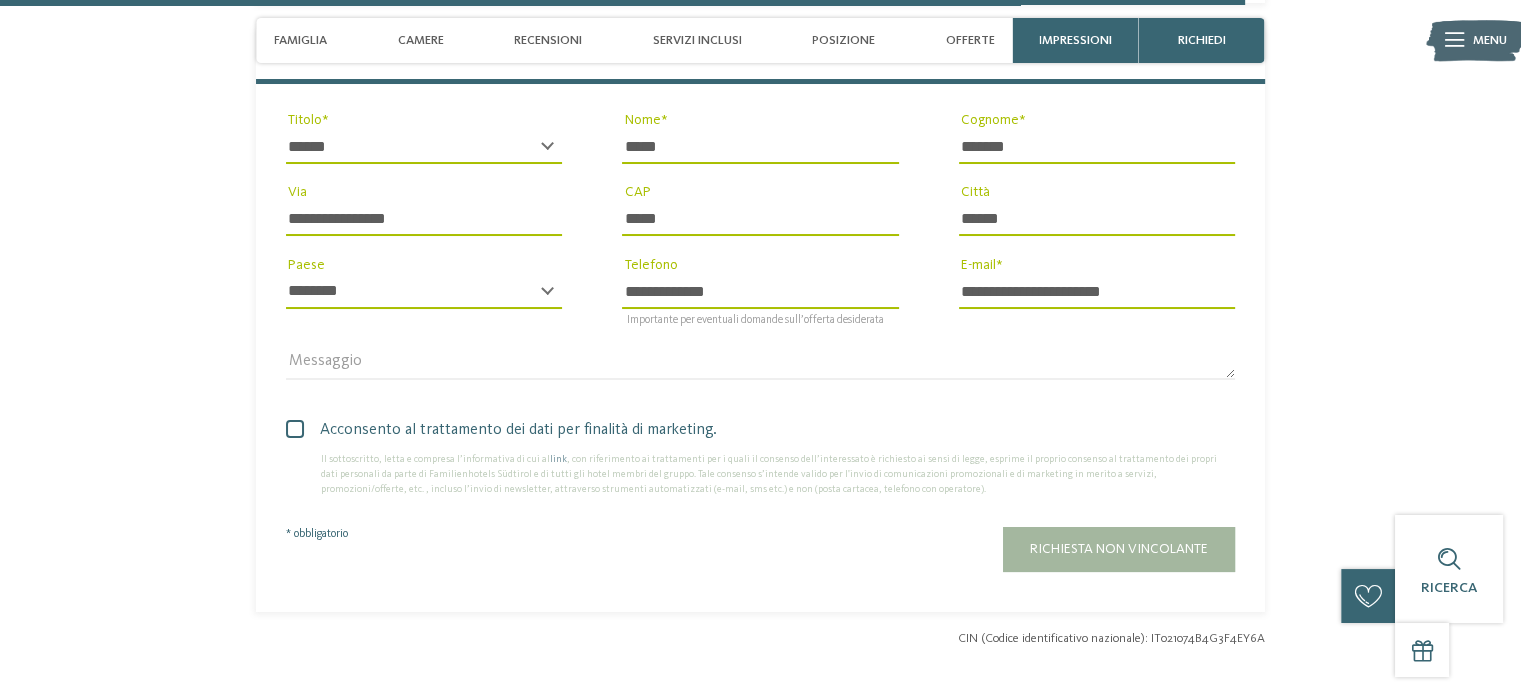 scroll, scrollTop: 5848, scrollLeft: 0, axis: vertical 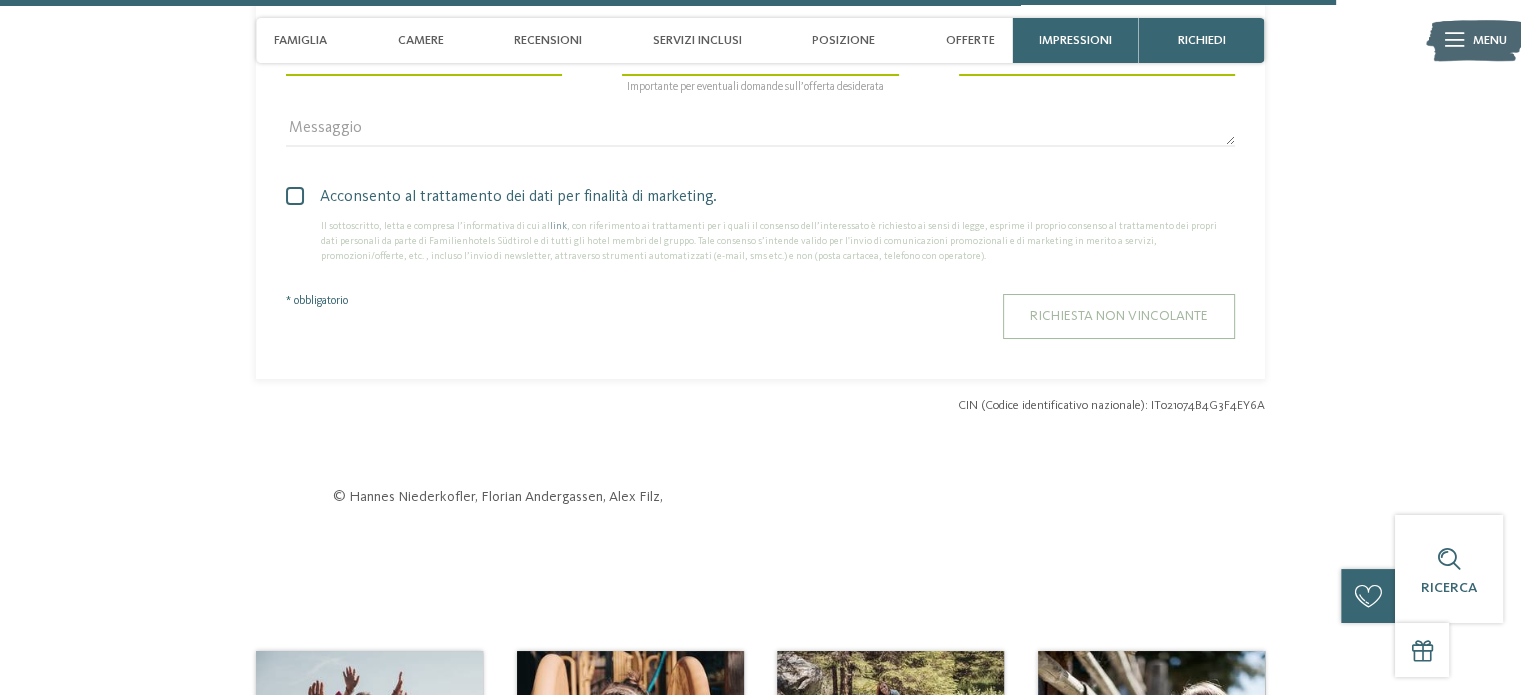 click on "Richiesta non vincolante" at bounding box center [1119, 316] 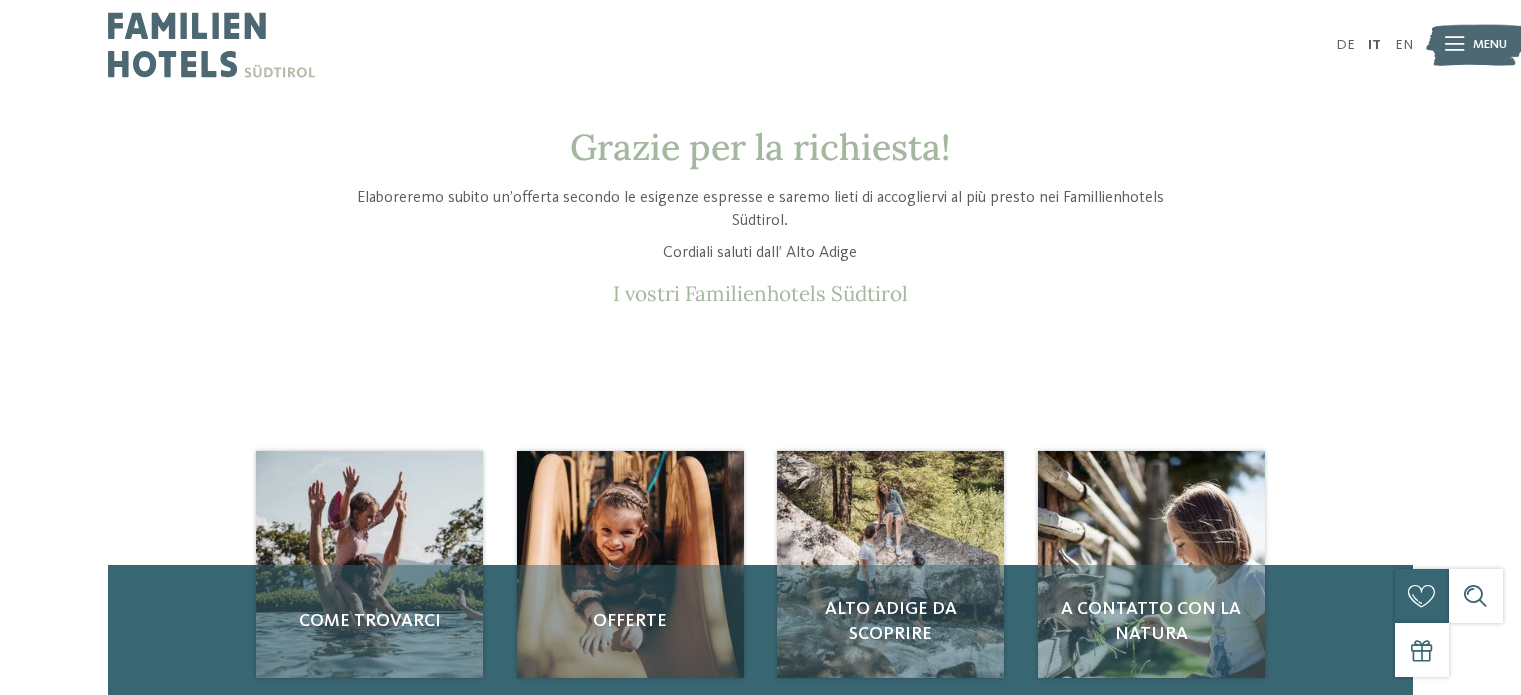 scroll, scrollTop: 0, scrollLeft: 0, axis: both 